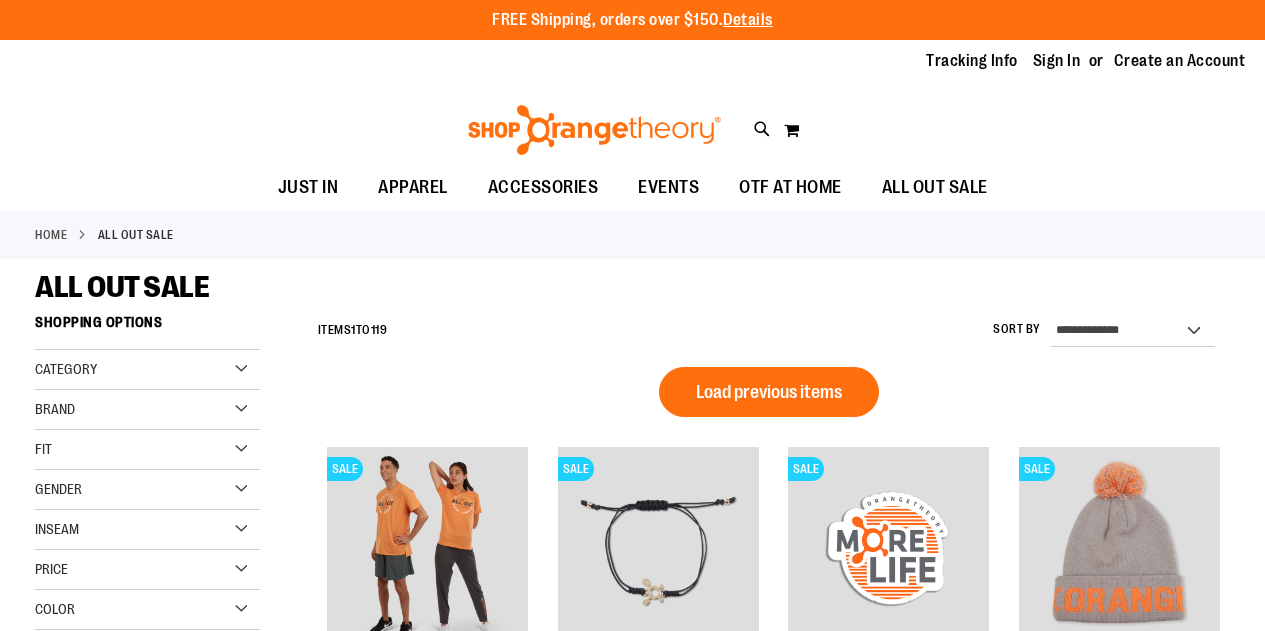 scroll, scrollTop: 0, scrollLeft: 0, axis: both 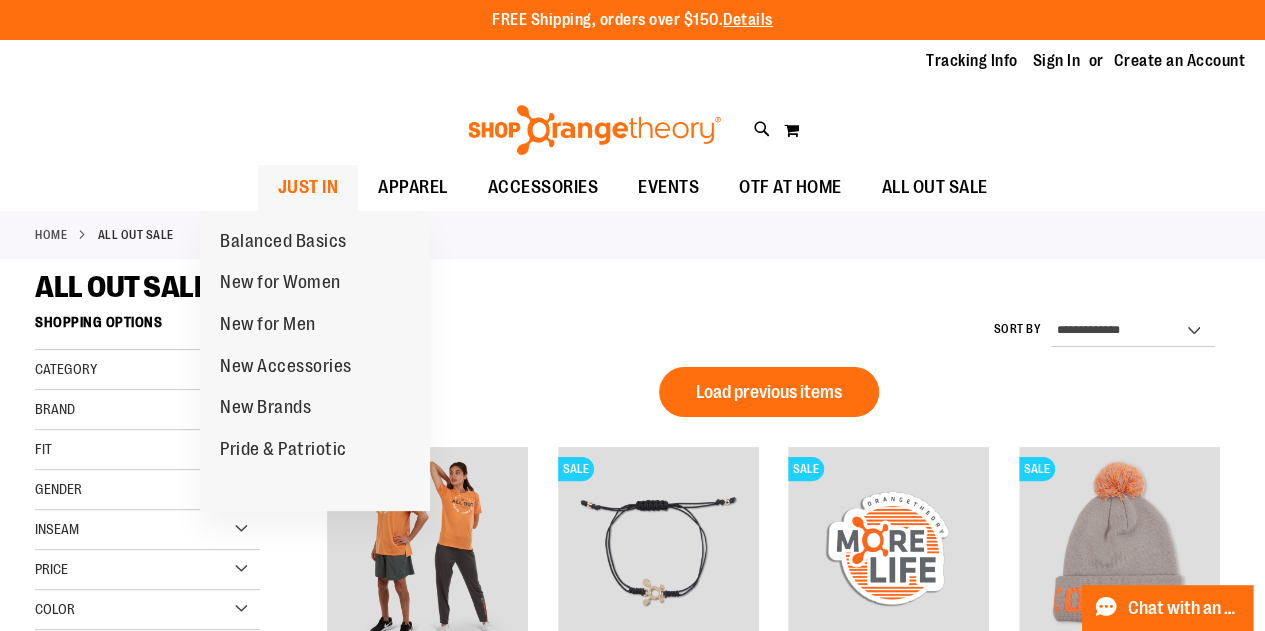 type on "**********" 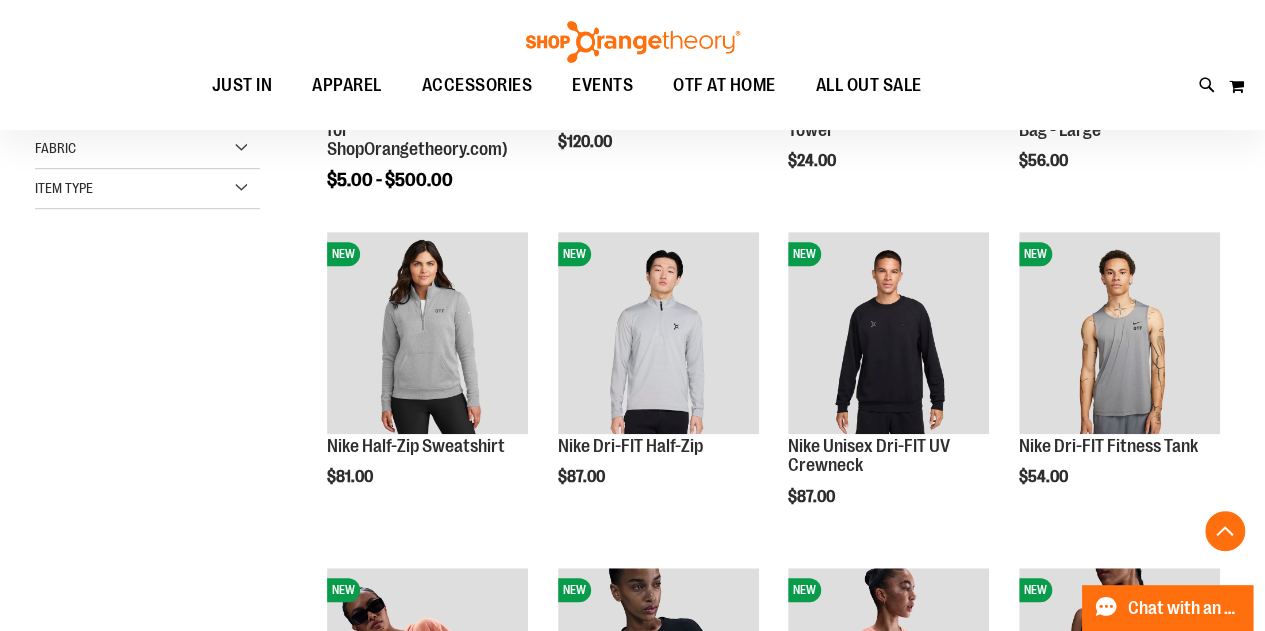 scroll, scrollTop: 501, scrollLeft: 0, axis: vertical 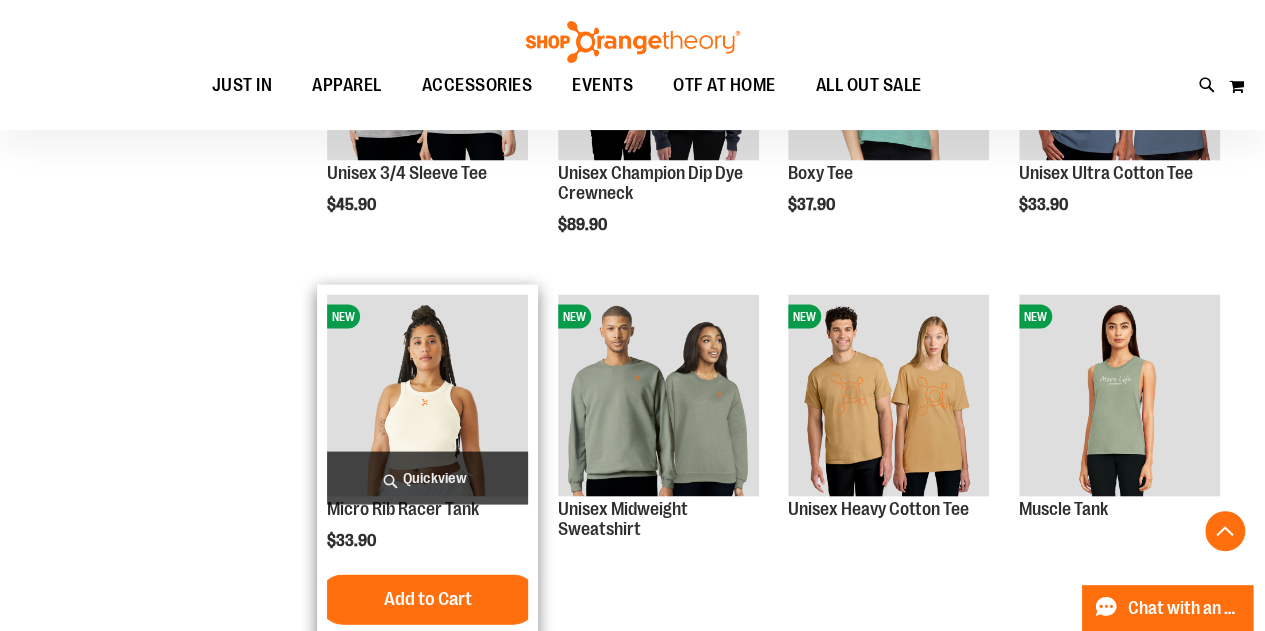 type on "**********" 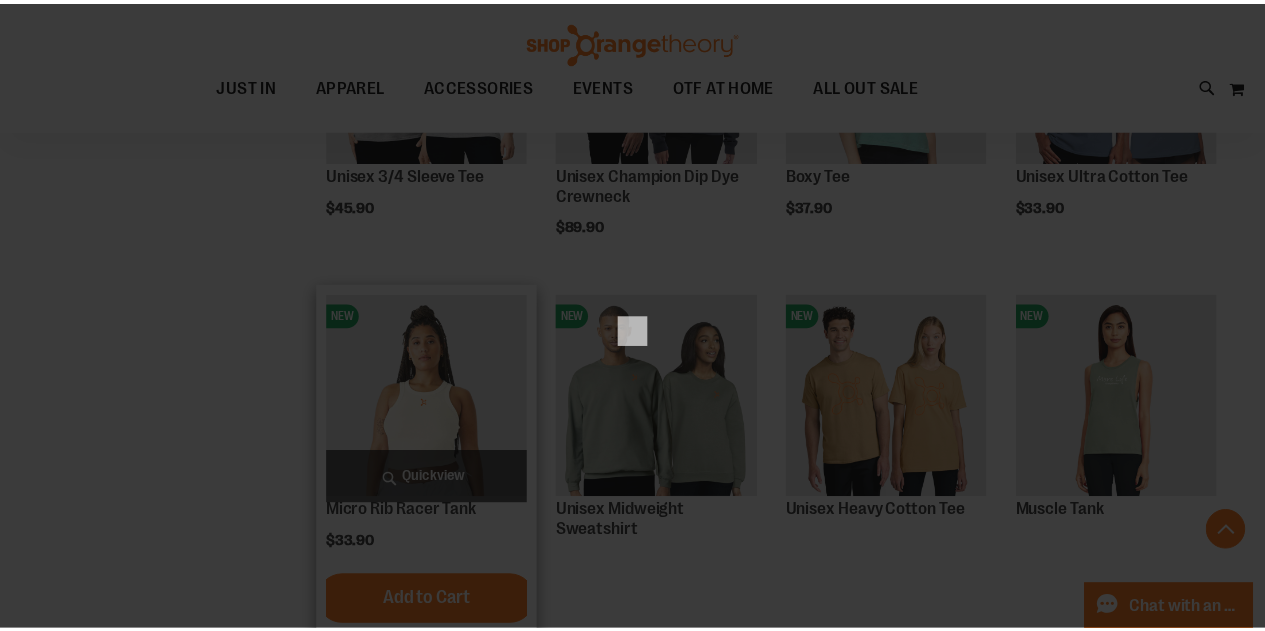 scroll, scrollTop: 0, scrollLeft: 0, axis: both 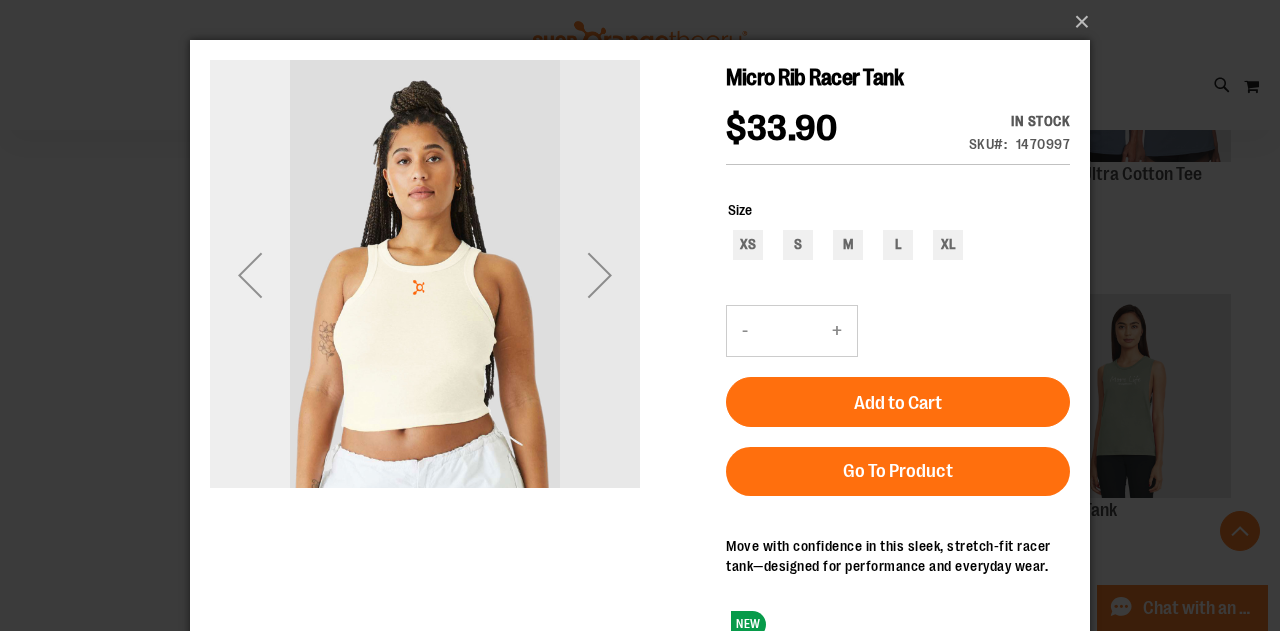 click at bounding box center [250, 275] 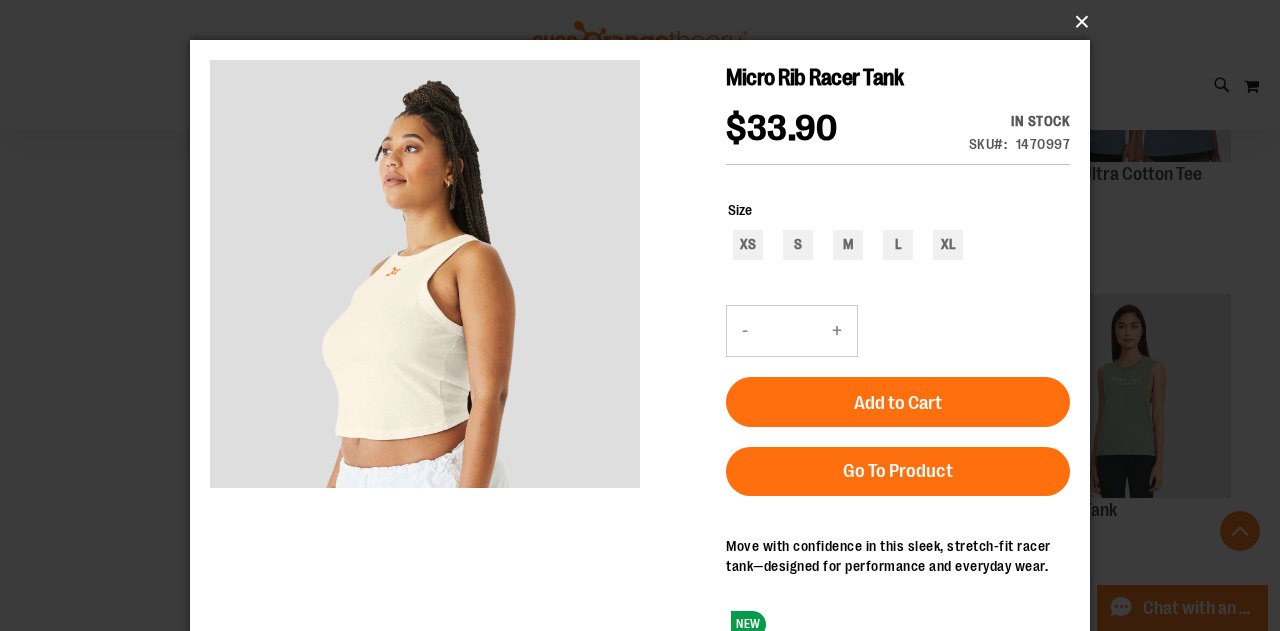 click on "×" at bounding box center [646, 22] 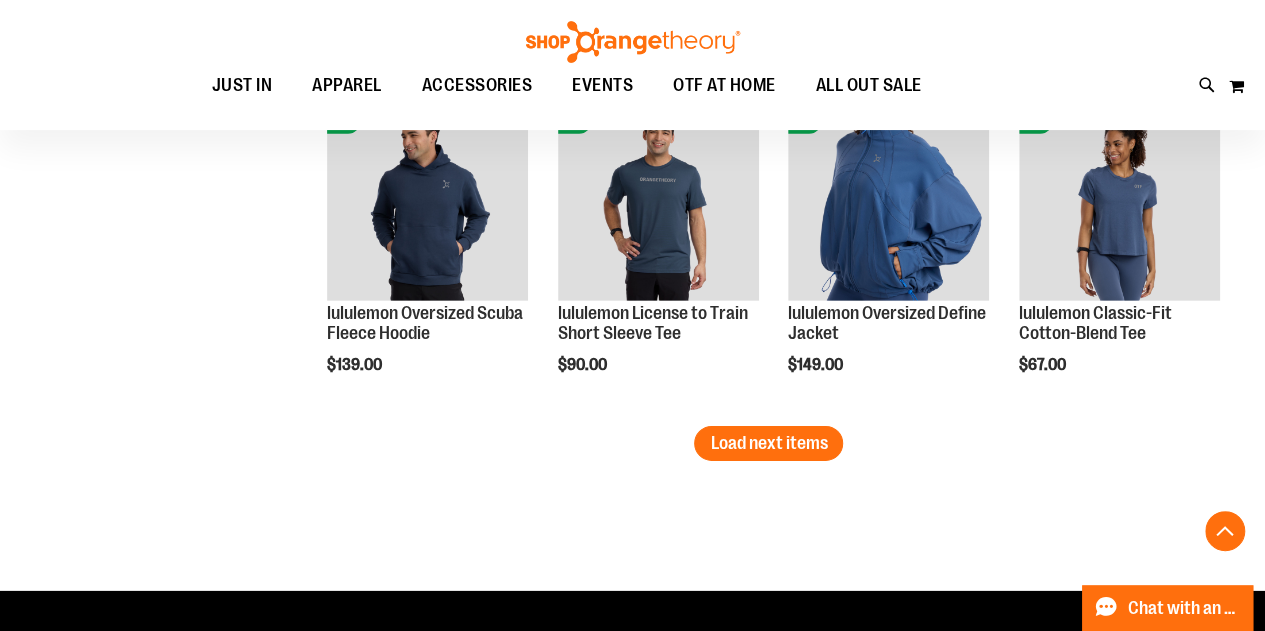 scroll, scrollTop: 2985, scrollLeft: 0, axis: vertical 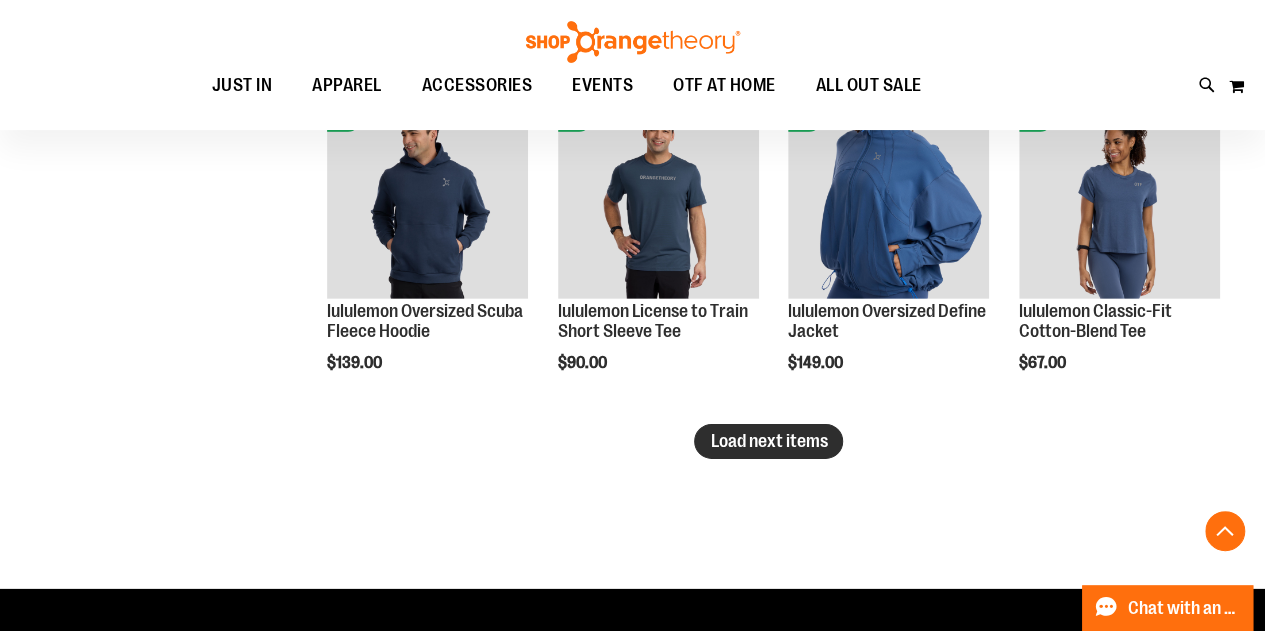 click on "Load next items" at bounding box center (768, 441) 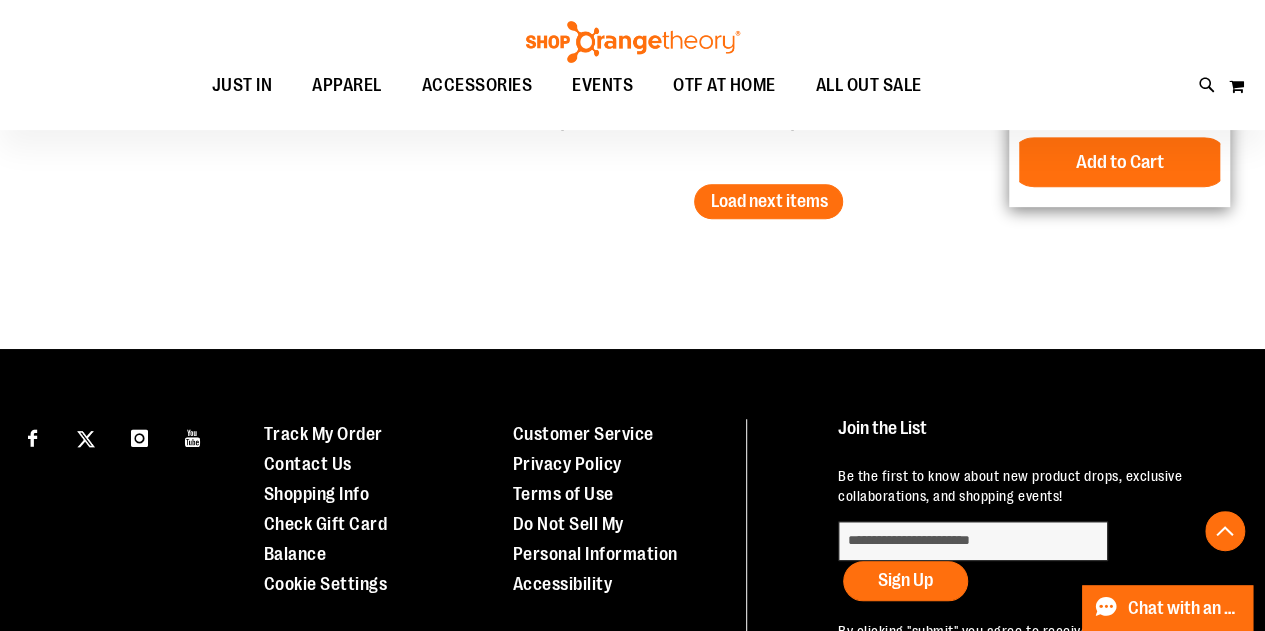 scroll, scrollTop: 4233, scrollLeft: 0, axis: vertical 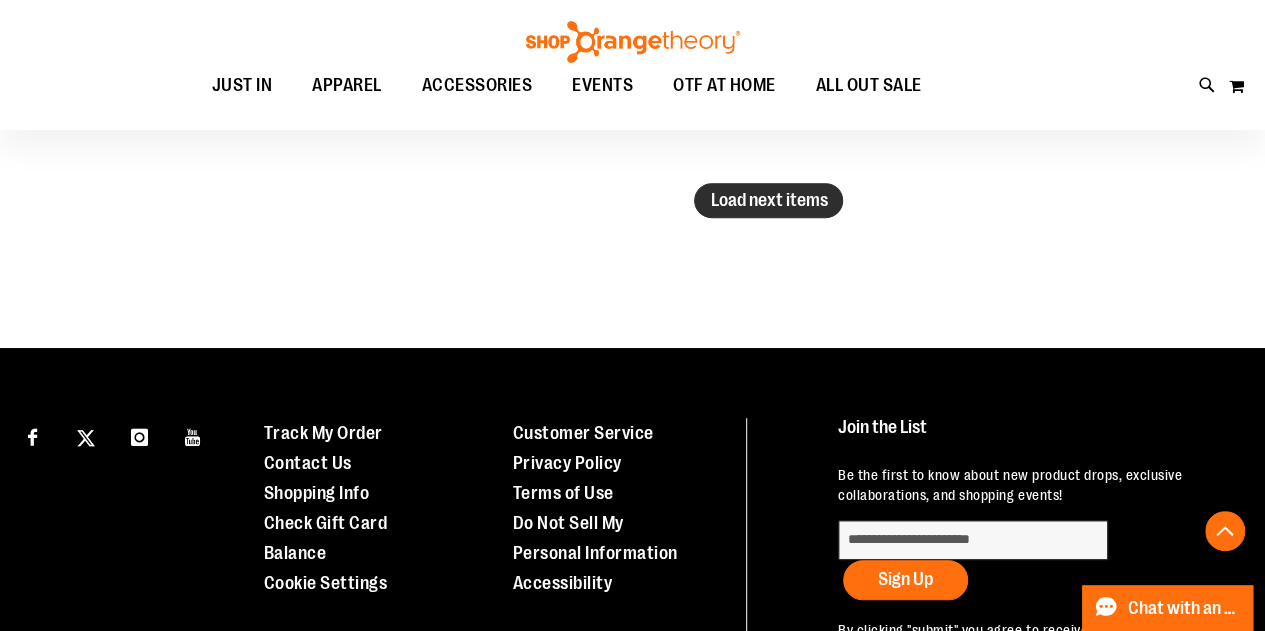 click on "Load next items" at bounding box center [768, 200] 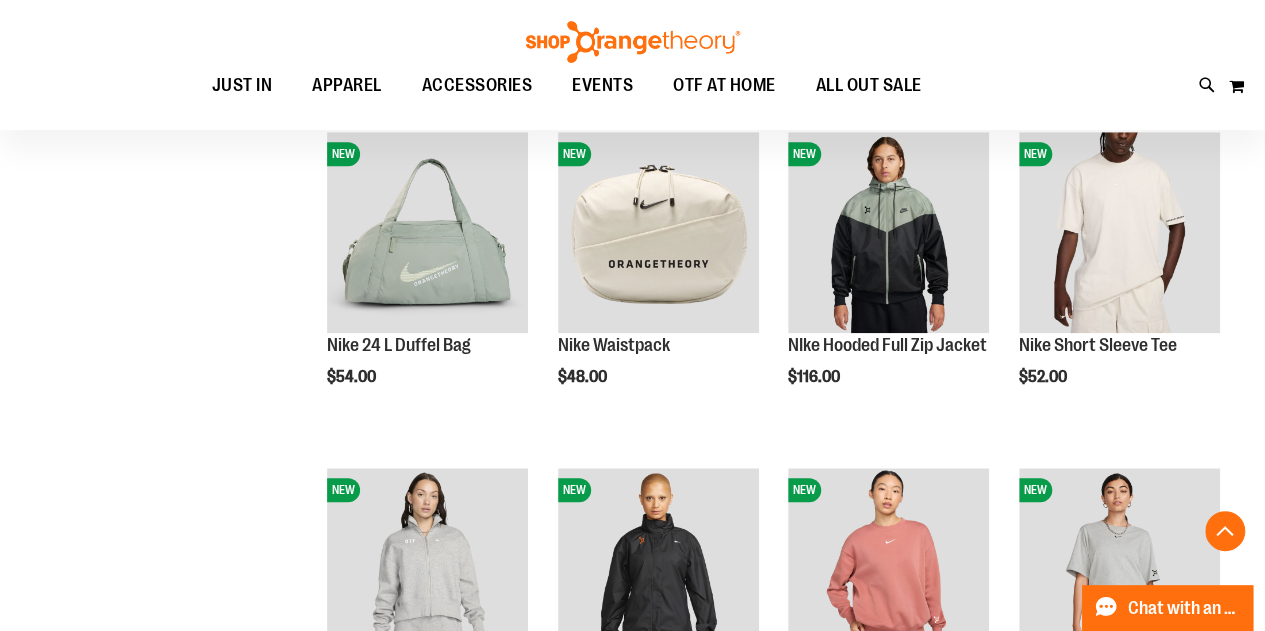 scroll, scrollTop: 4893, scrollLeft: 0, axis: vertical 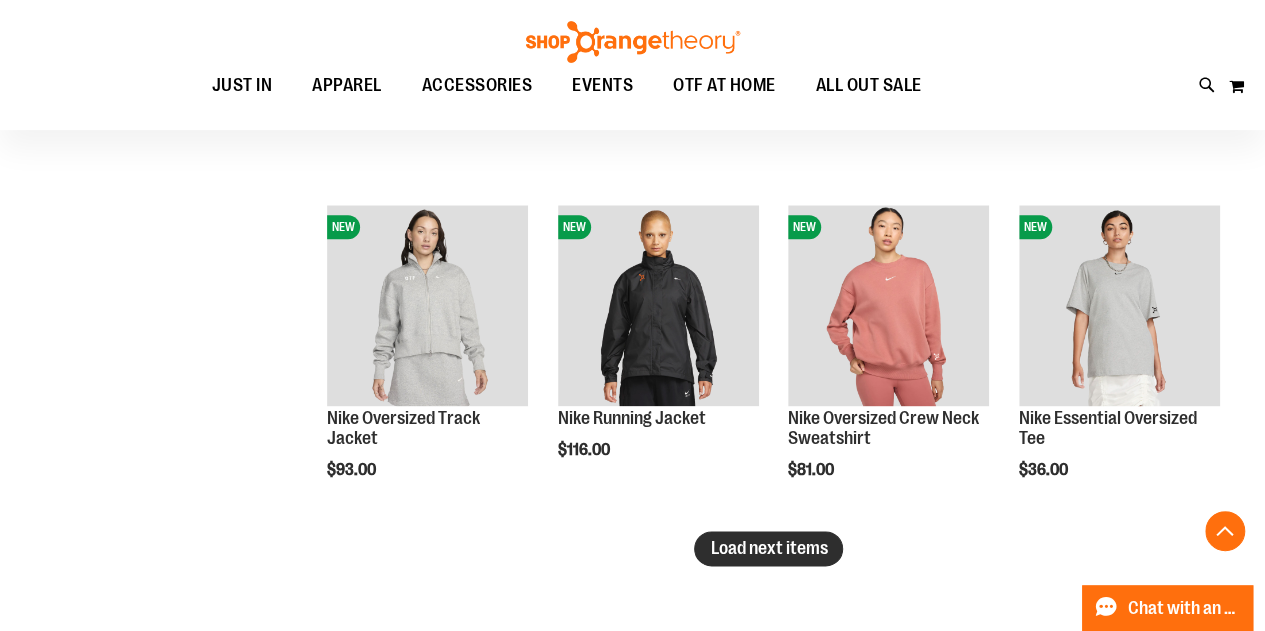 click on "Load next items" at bounding box center (768, 548) 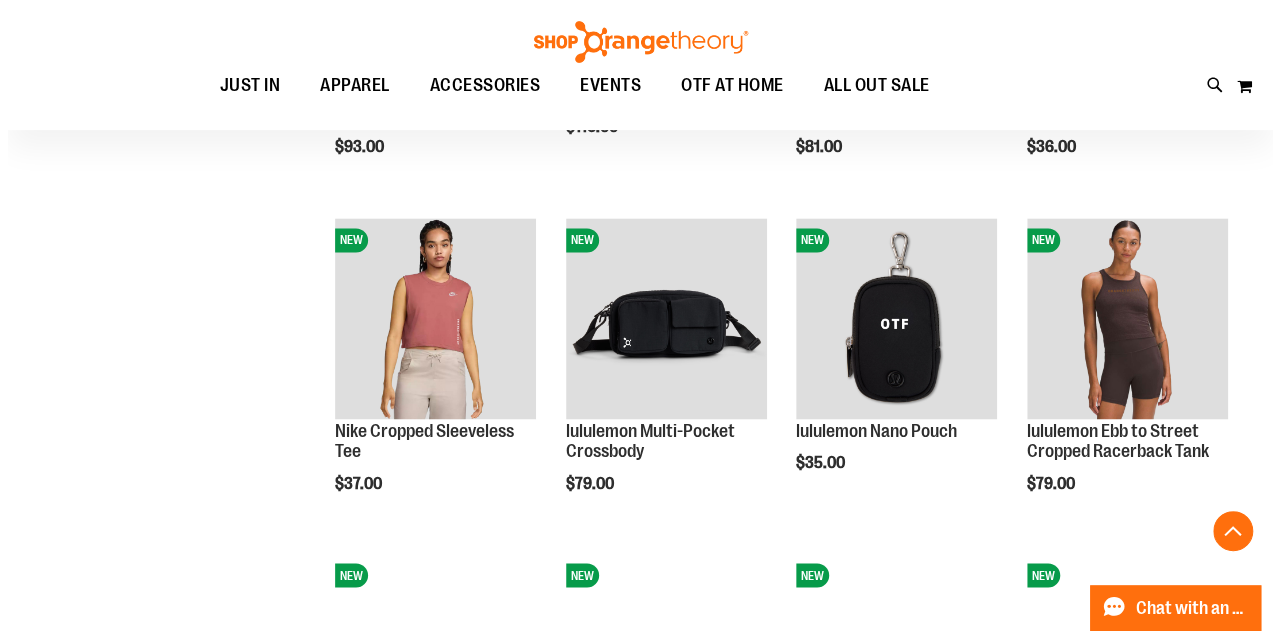 scroll, scrollTop: 5218, scrollLeft: 0, axis: vertical 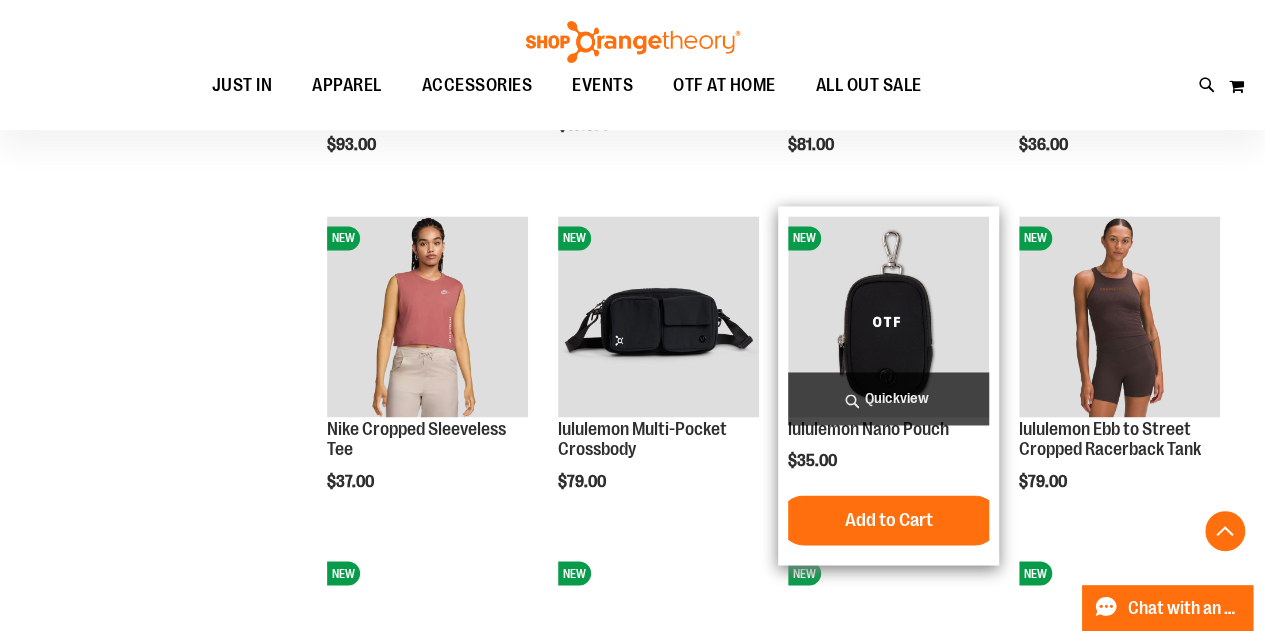 click on "Quickview" at bounding box center (888, 398) 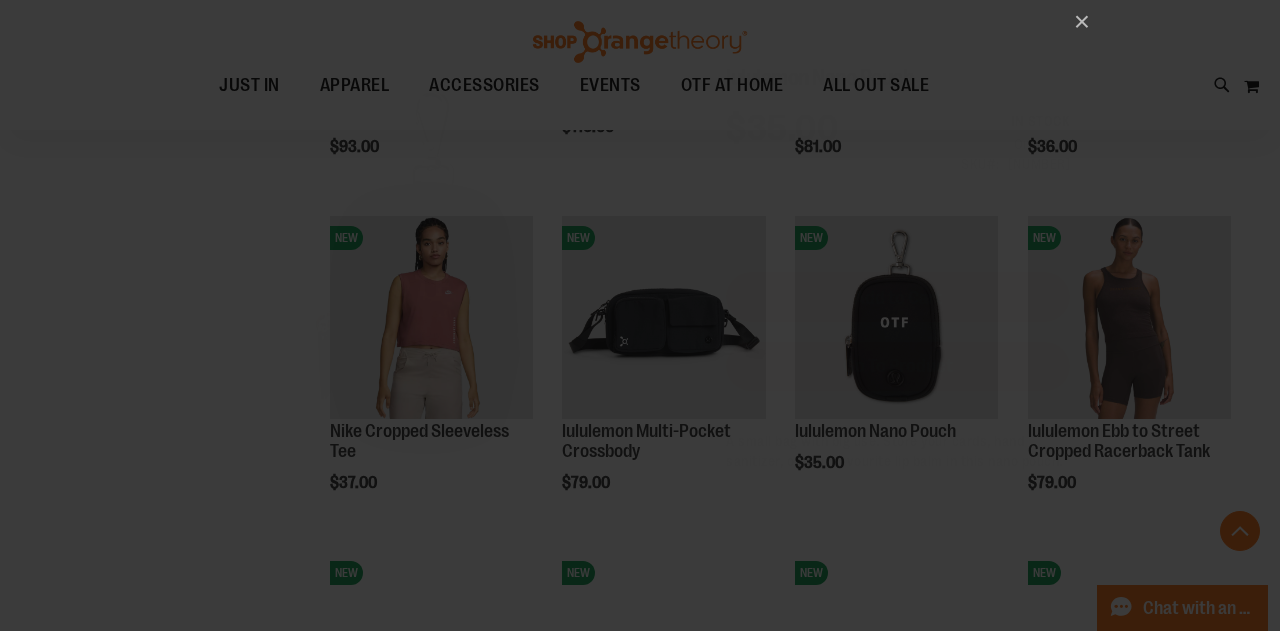 scroll, scrollTop: 0, scrollLeft: 0, axis: both 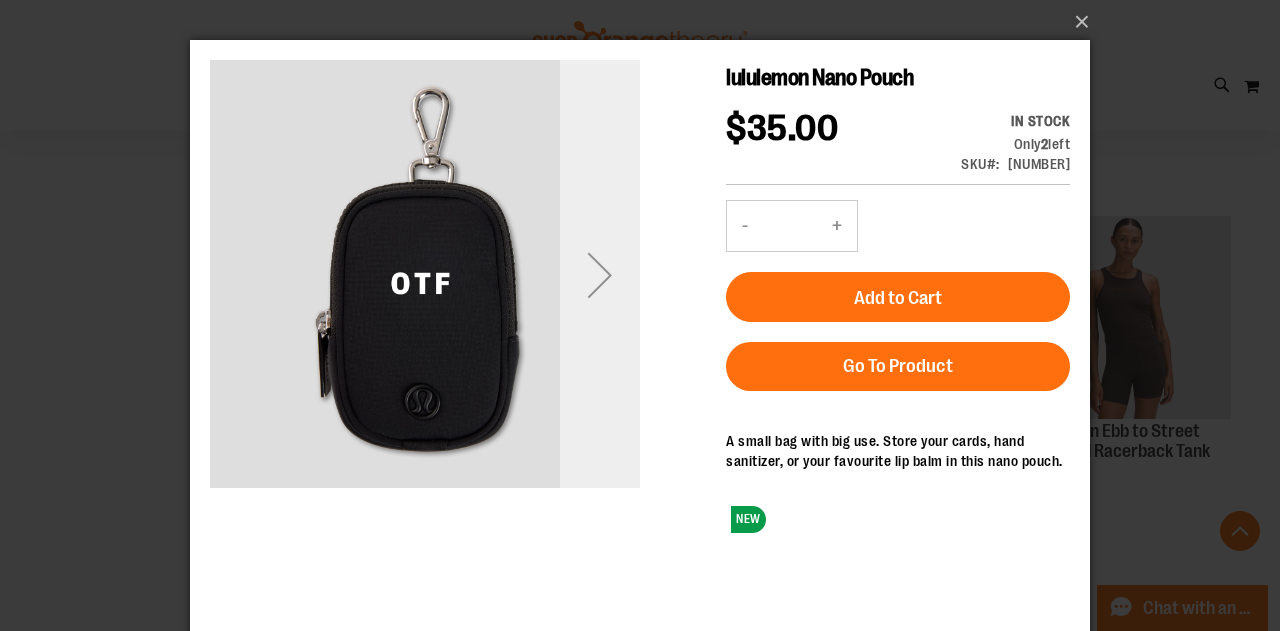 click at bounding box center [600, 275] 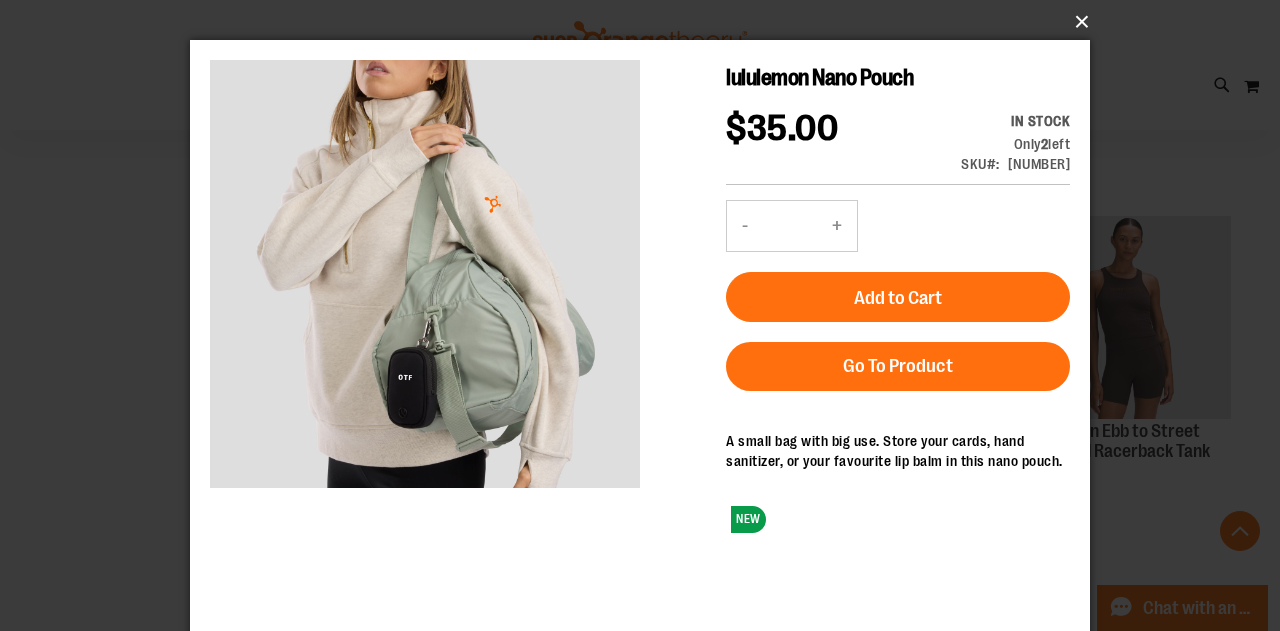 click on "×" at bounding box center (646, 22) 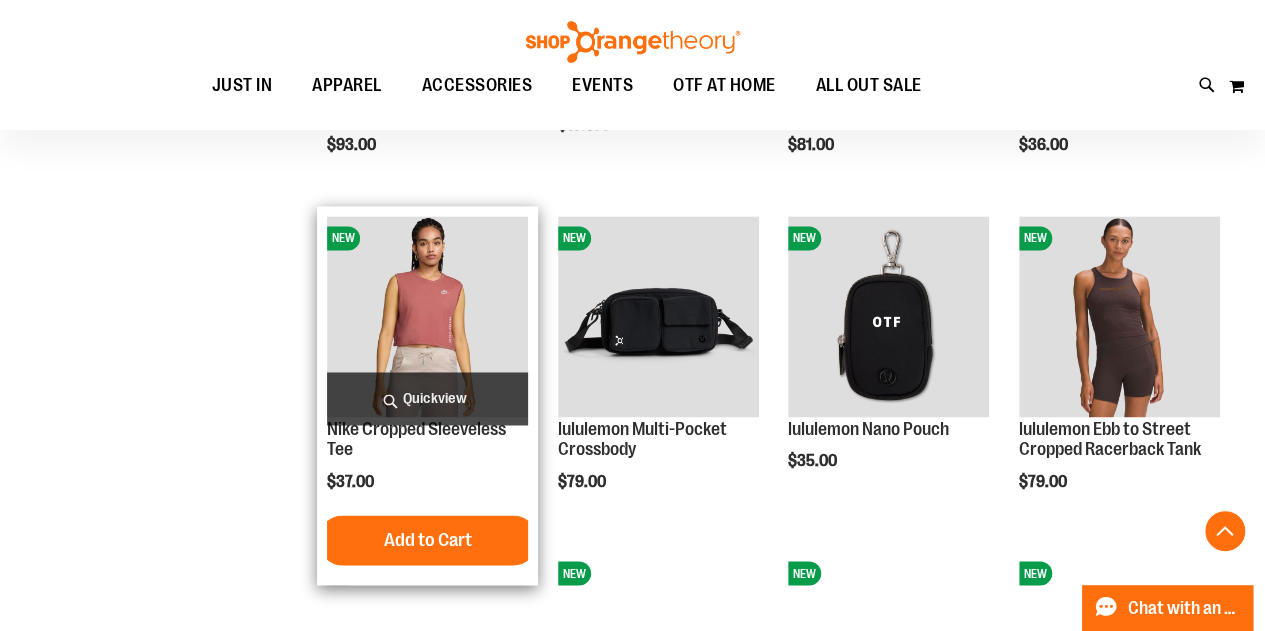click on "Quickview" at bounding box center [427, 398] 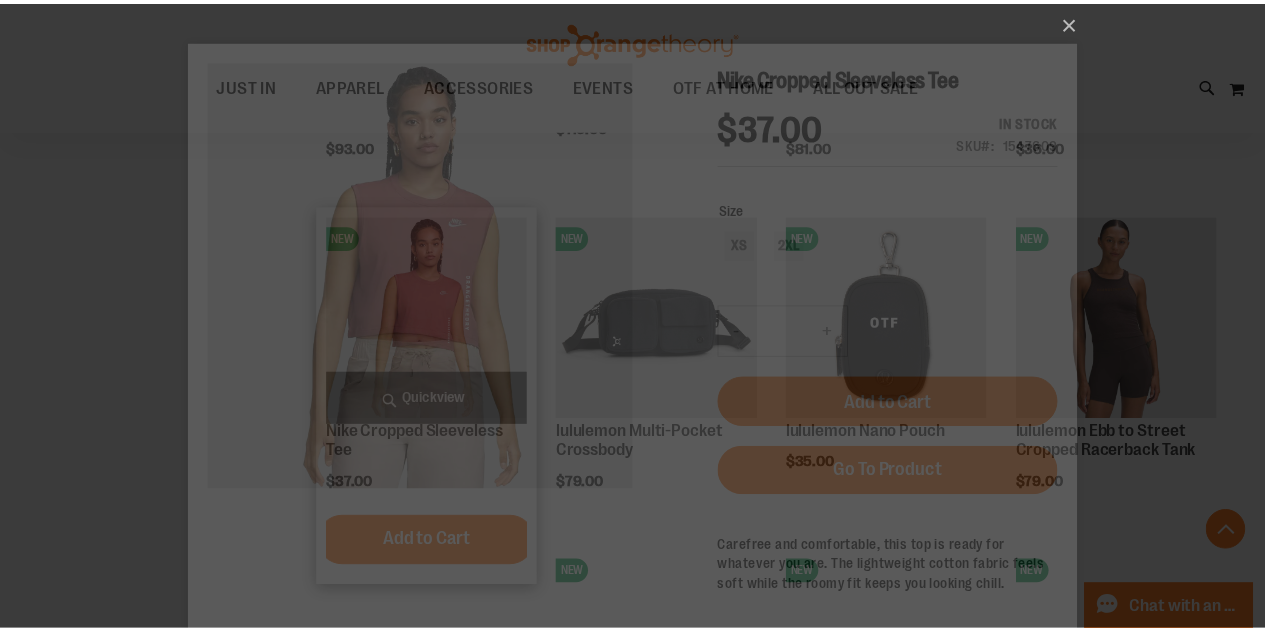 scroll, scrollTop: 0, scrollLeft: 0, axis: both 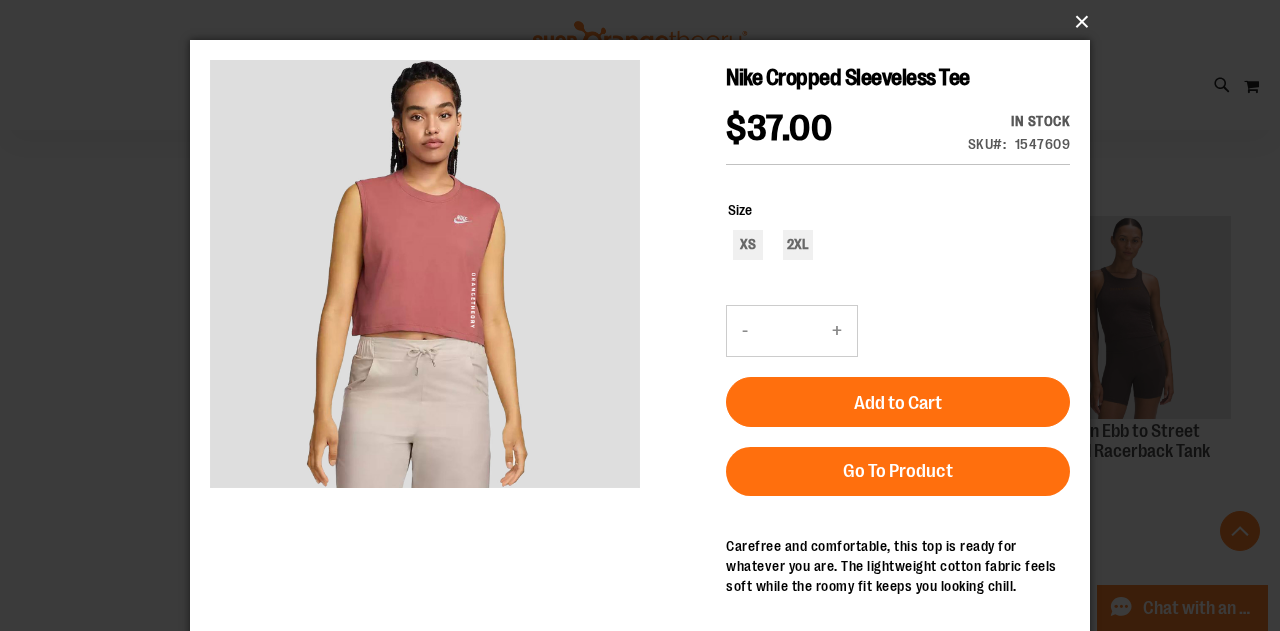 click on "×" at bounding box center (646, 22) 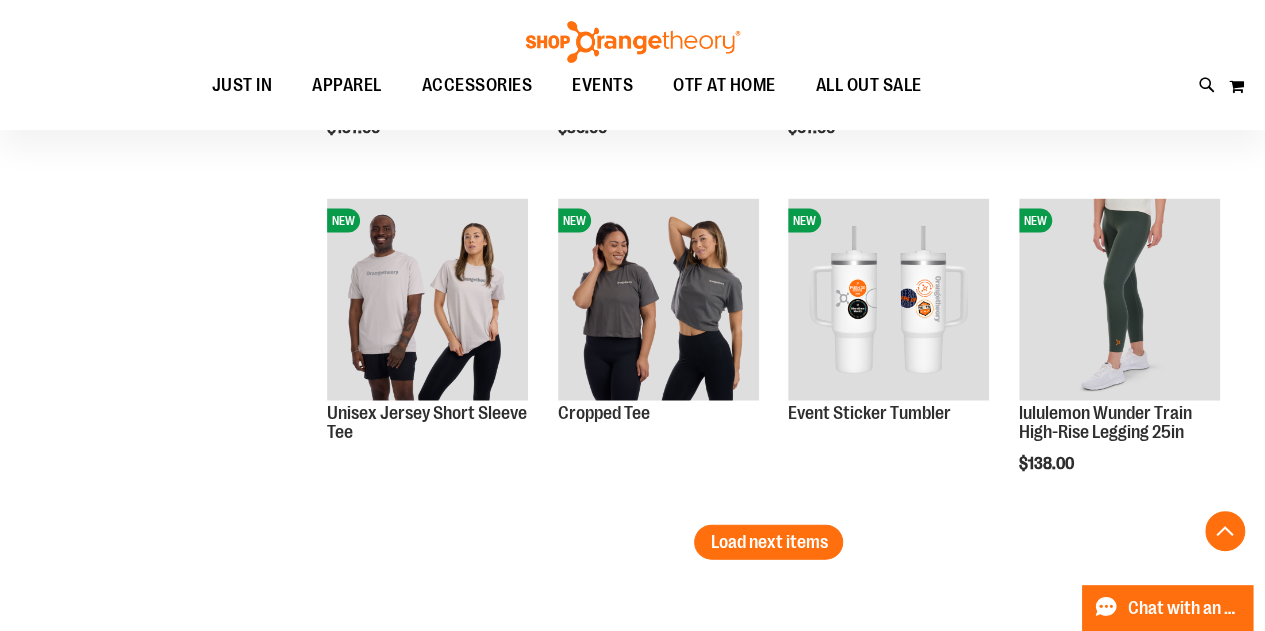 scroll, scrollTop: 5907, scrollLeft: 0, axis: vertical 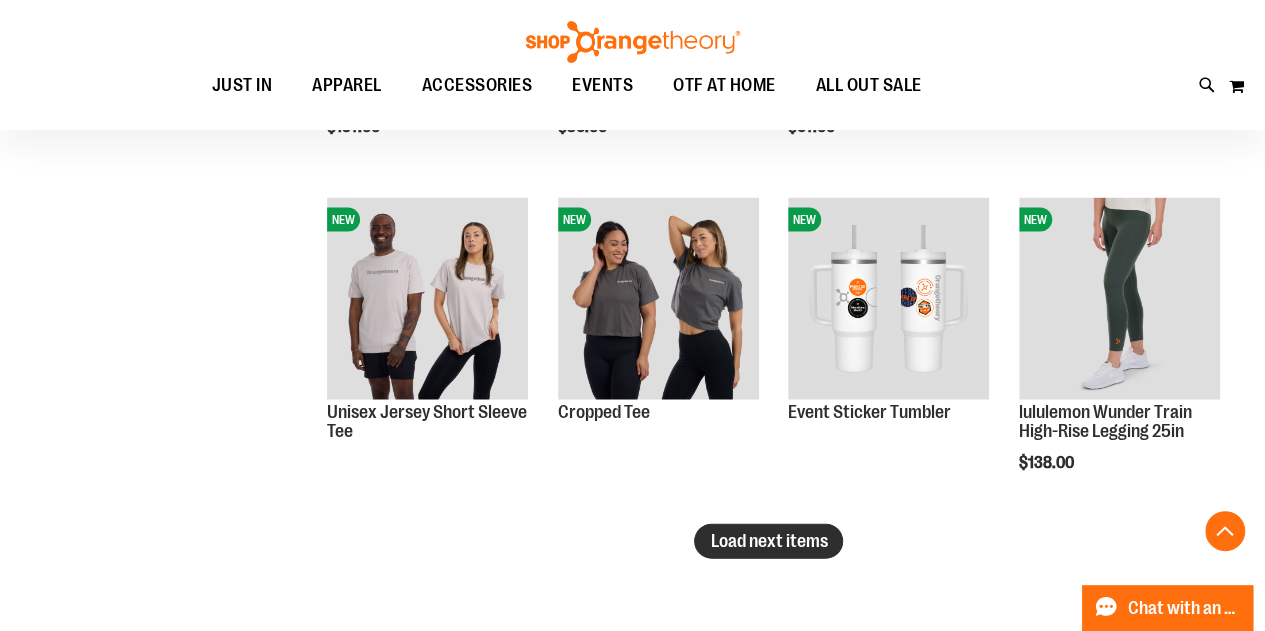 click on "Load next items" at bounding box center (768, 541) 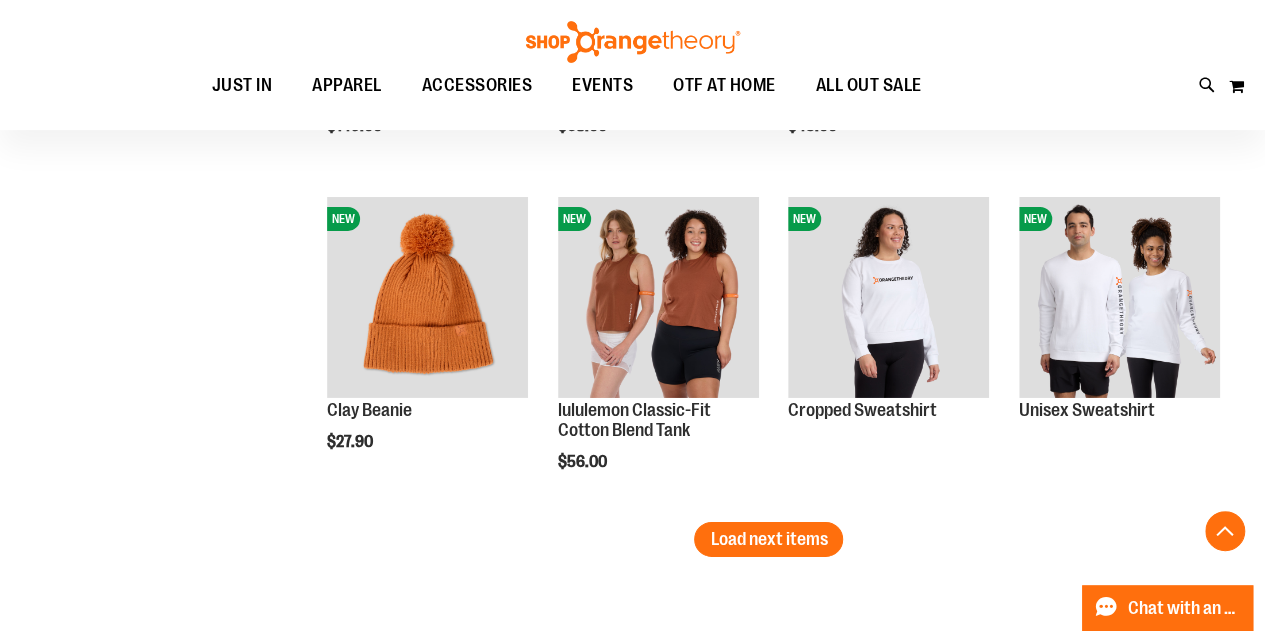 scroll, scrollTop: 6919, scrollLeft: 0, axis: vertical 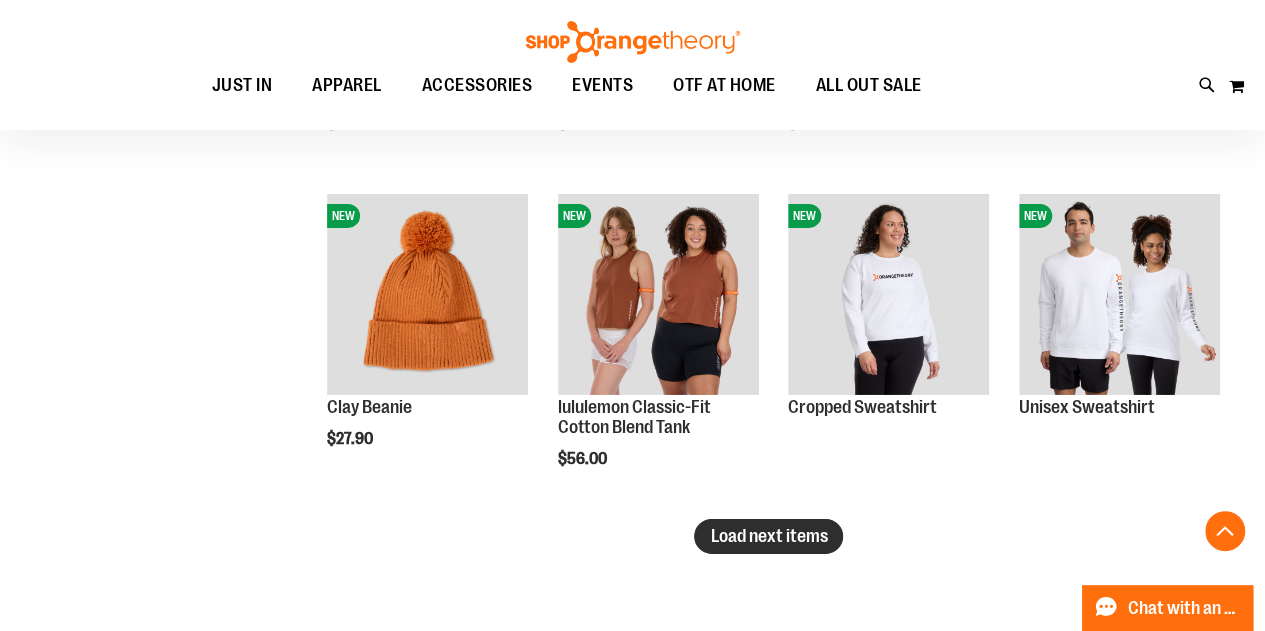 click on "Load next items" at bounding box center [768, 536] 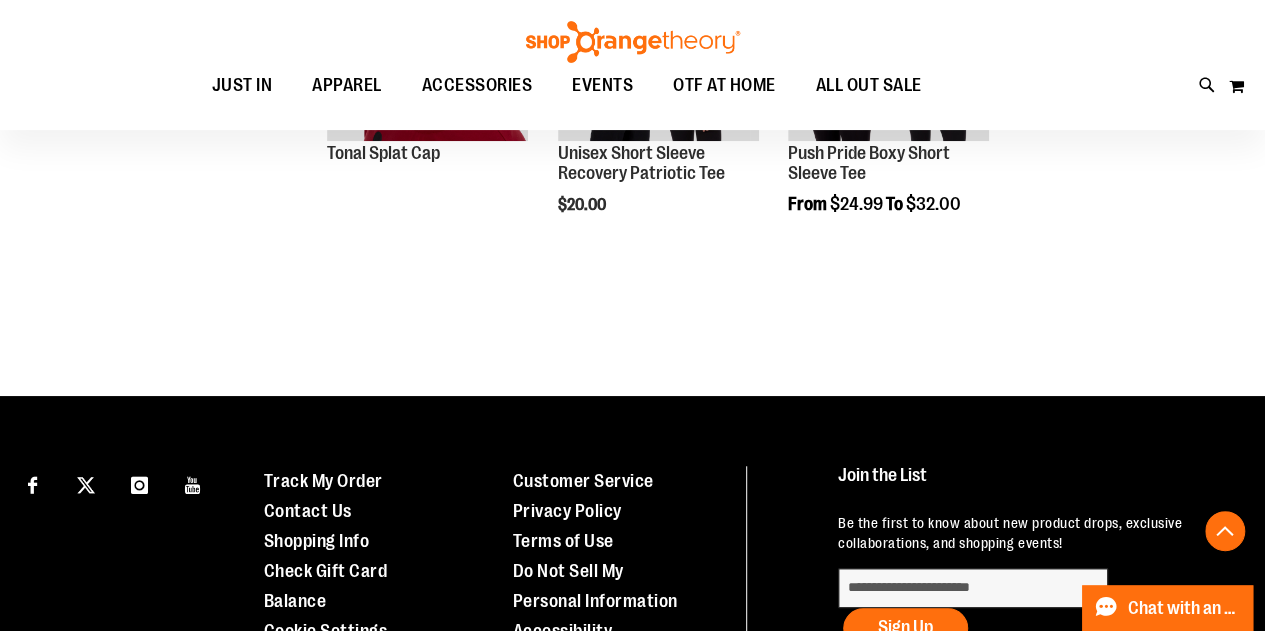 scroll, scrollTop: 8184, scrollLeft: 0, axis: vertical 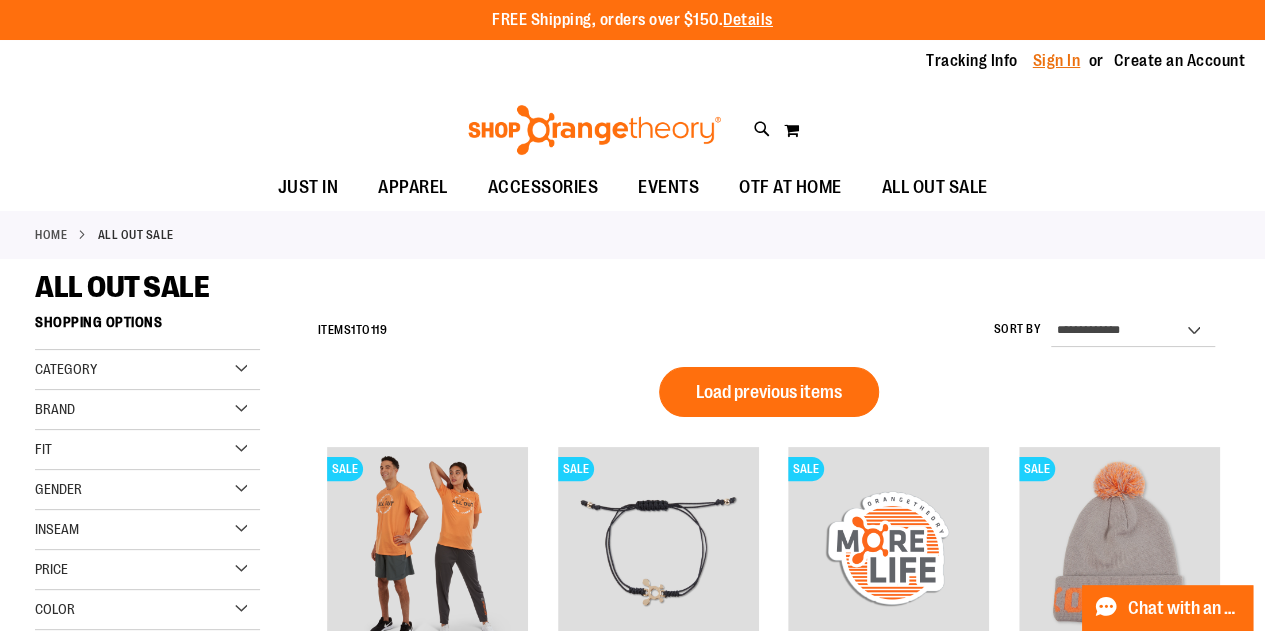 type on "**********" 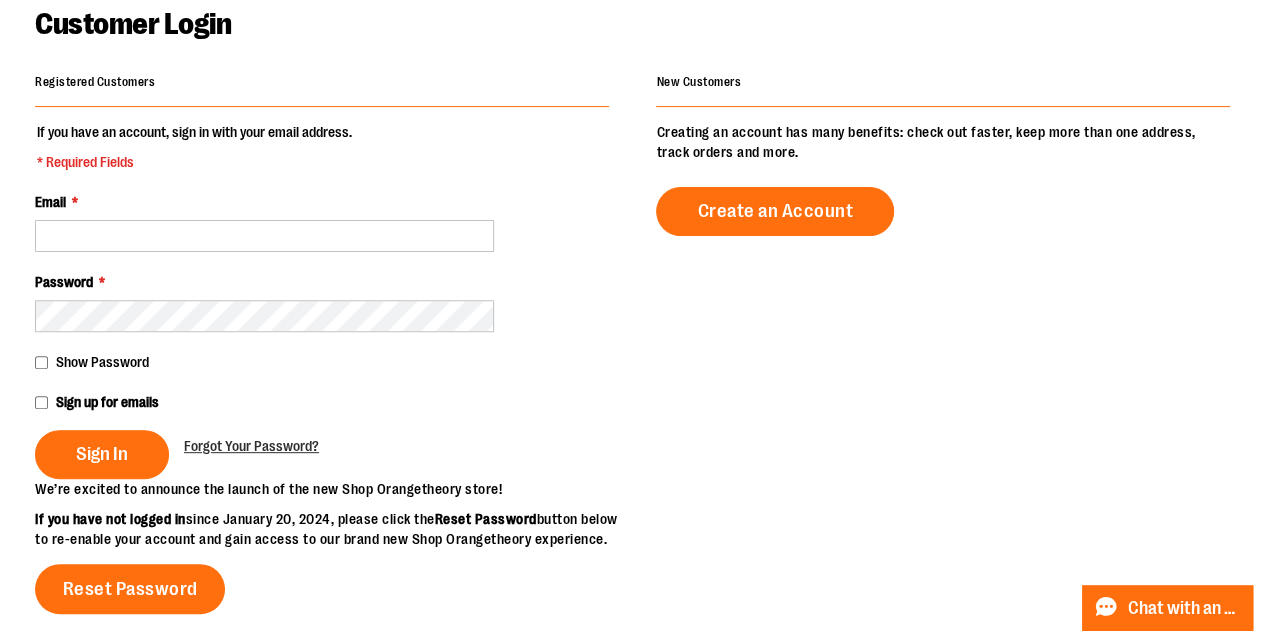 scroll, scrollTop: 217, scrollLeft: 0, axis: vertical 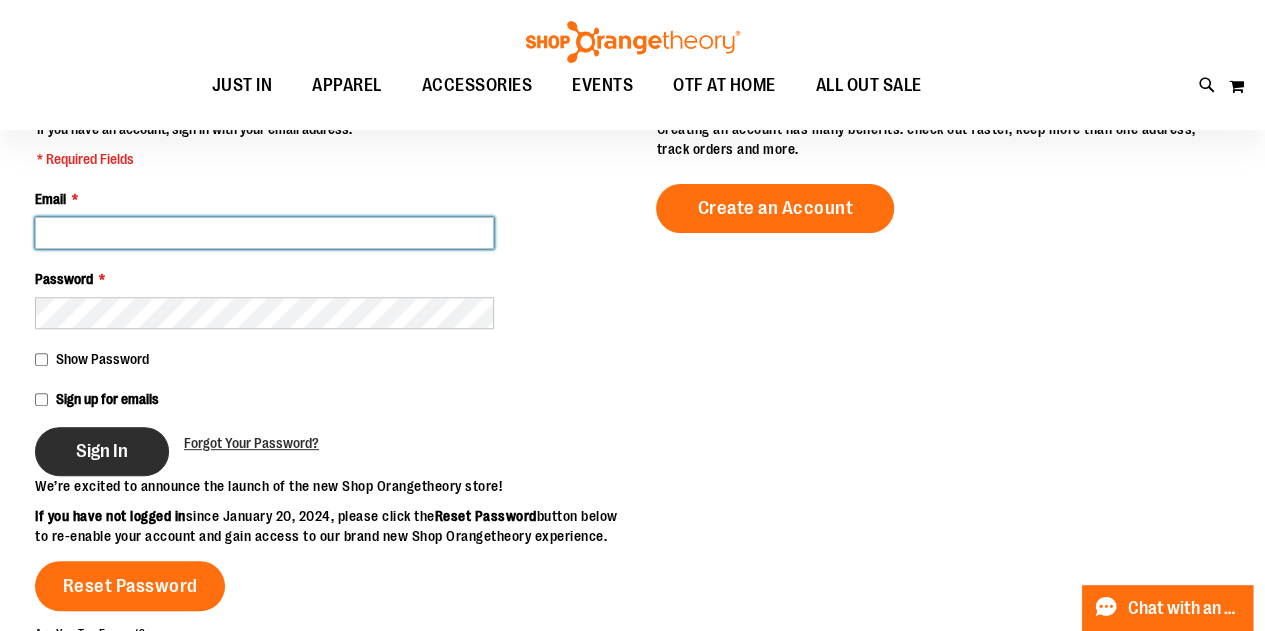 type on "**********" 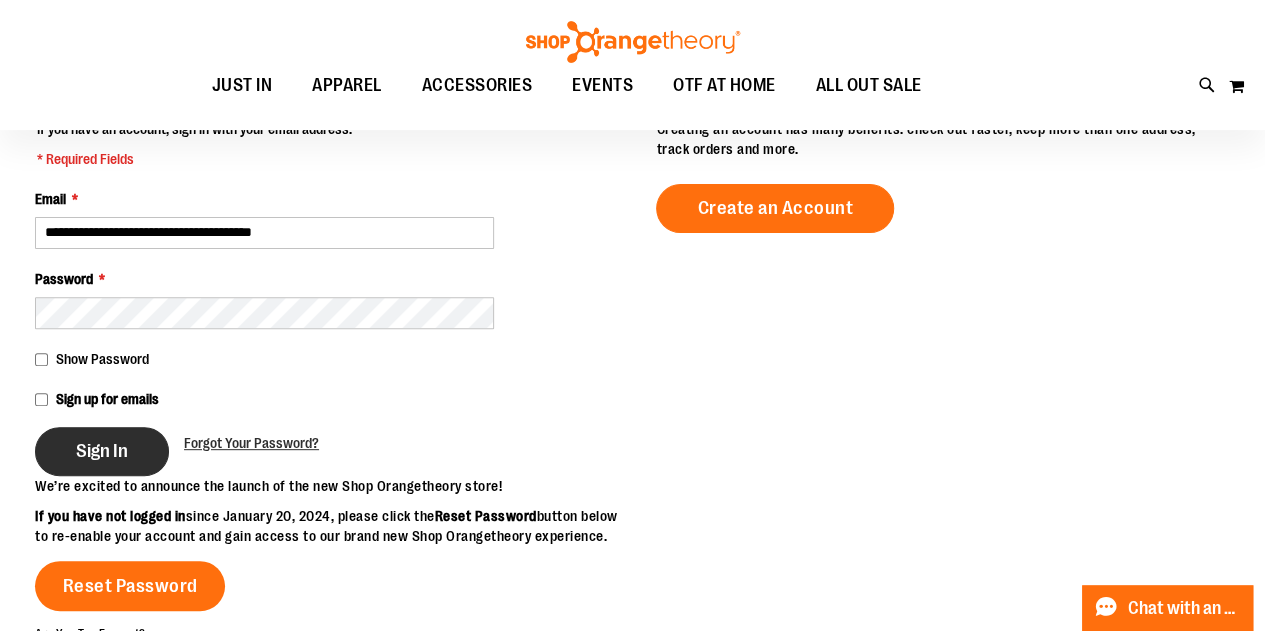 type on "**********" 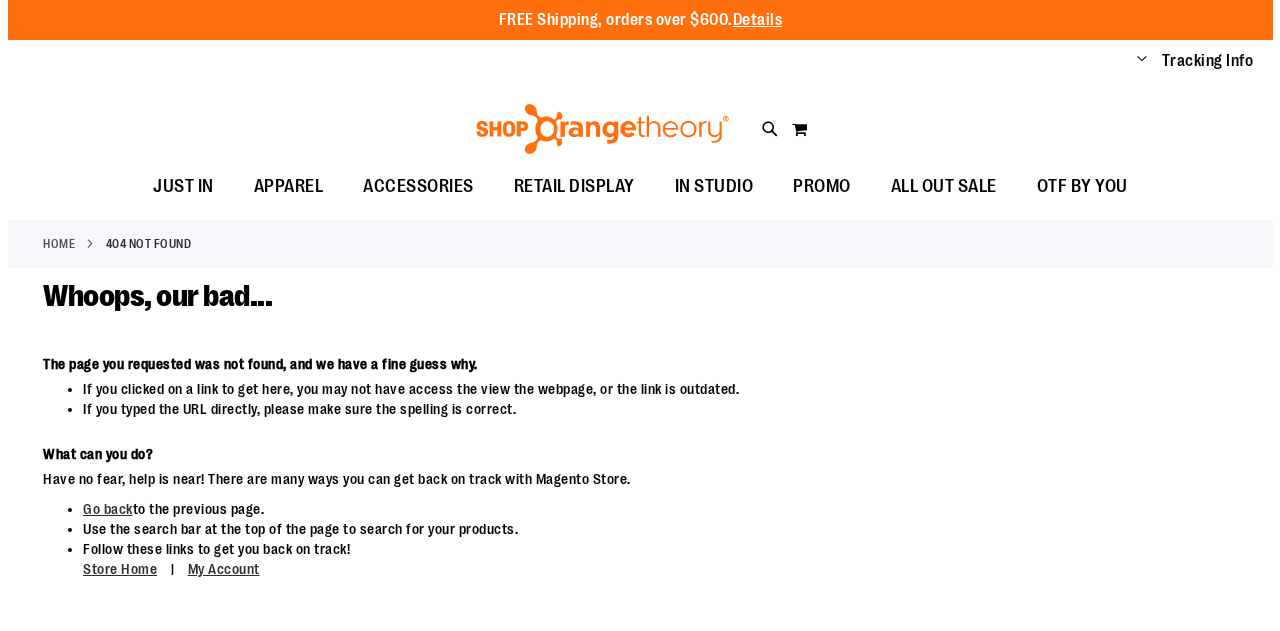scroll, scrollTop: 0, scrollLeft: 0, axis: both 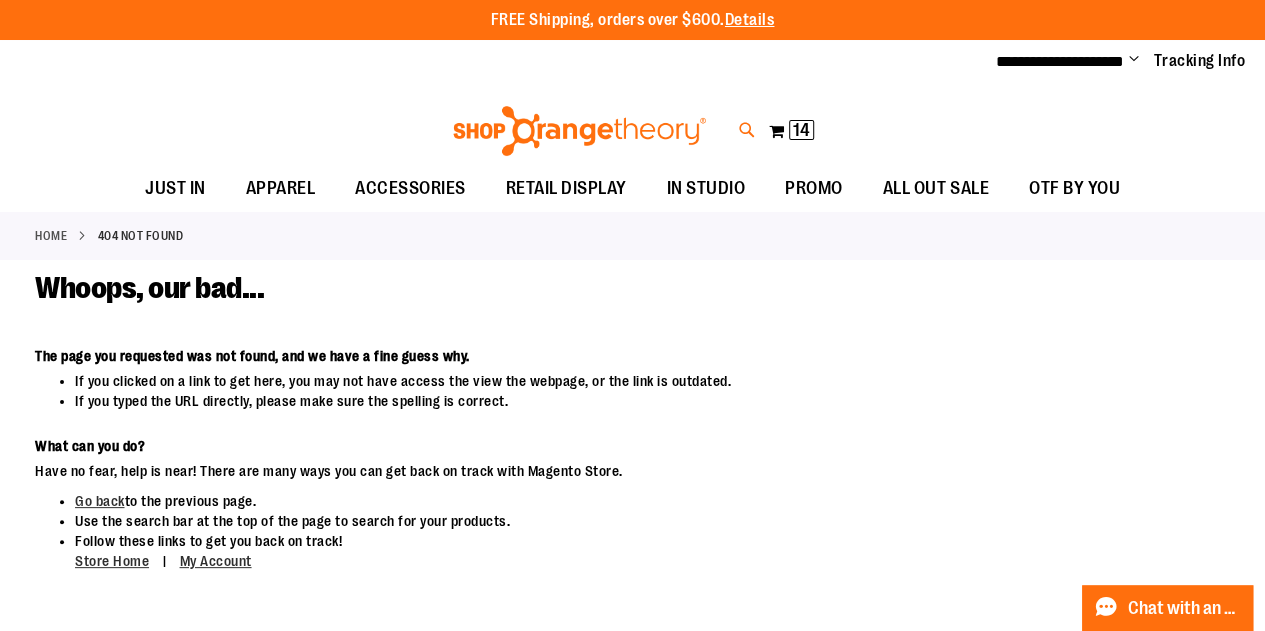 type on "**********" 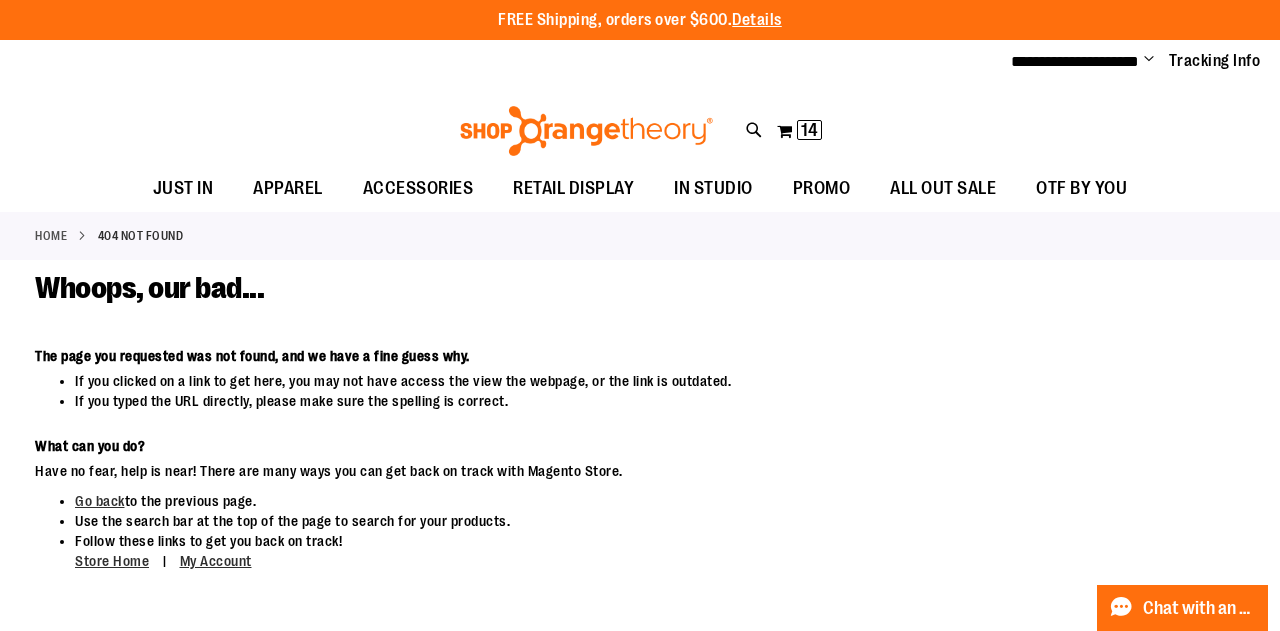 paste on "**********" 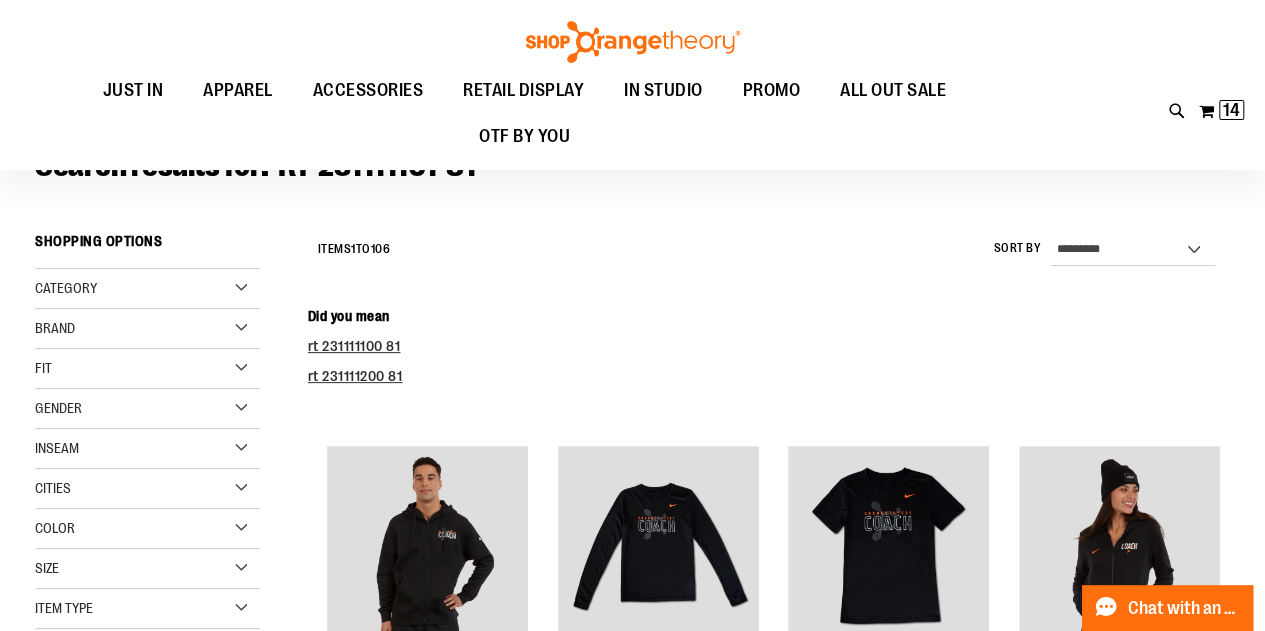 scroll, scrollTop: 0, scrollLeft: 0, axis: both 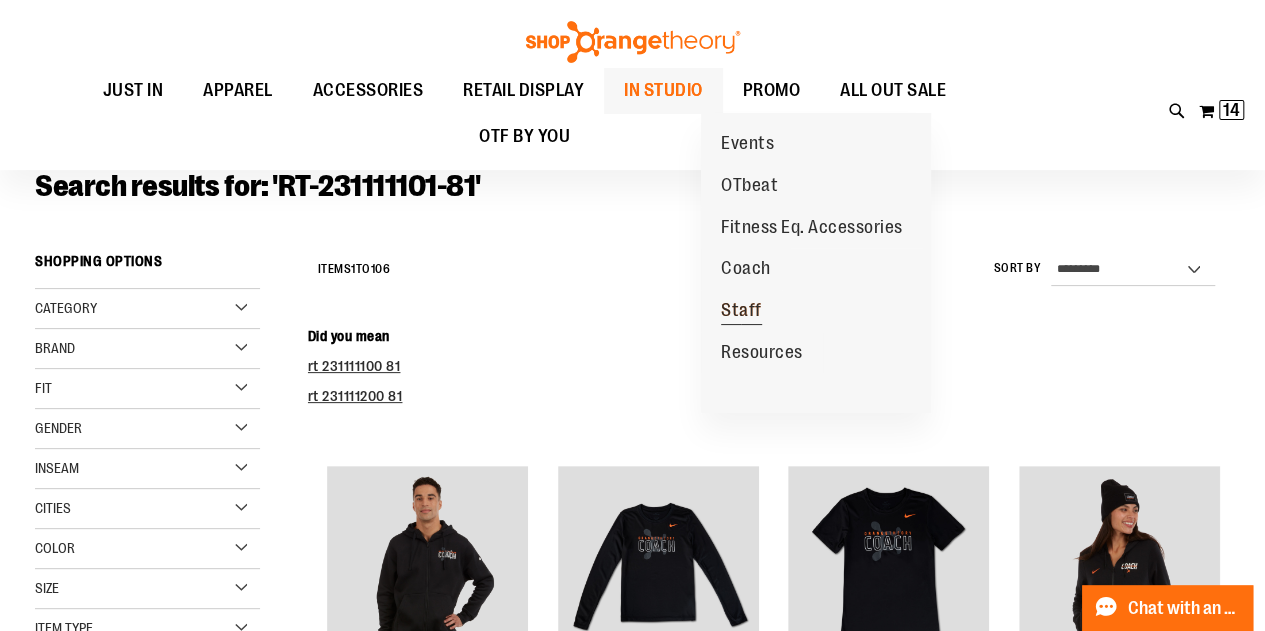 type on "**********" 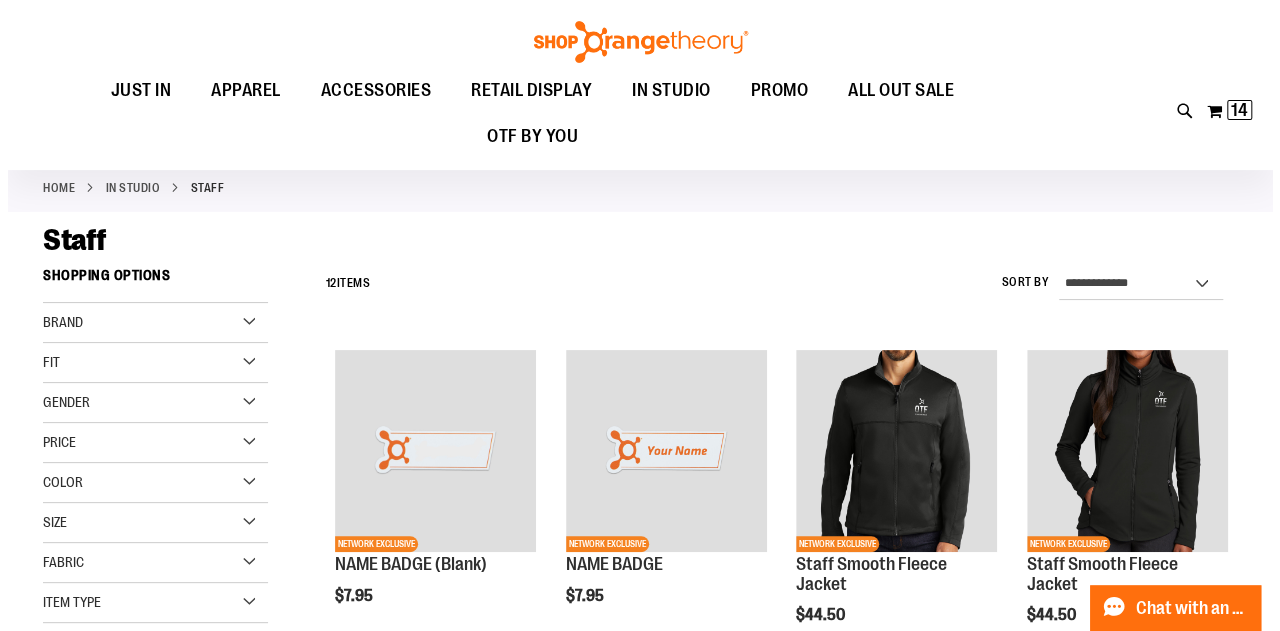 scroll, scrollTop: 0, scrollLeft: 0, axis: both 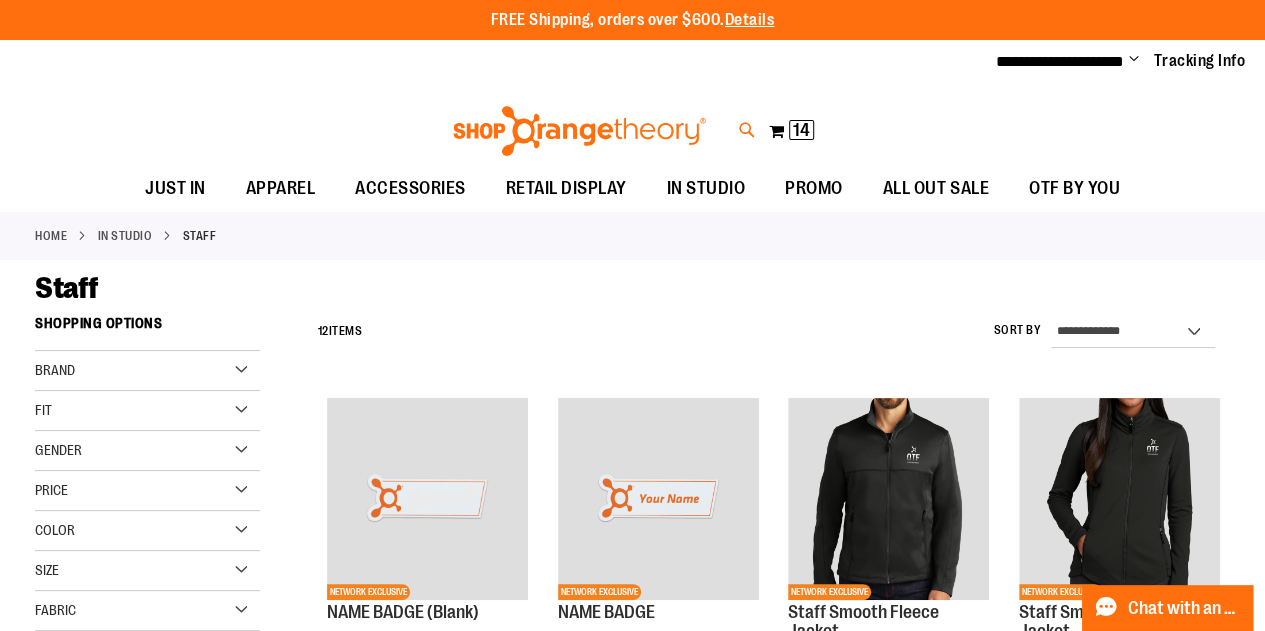 type on "**********" 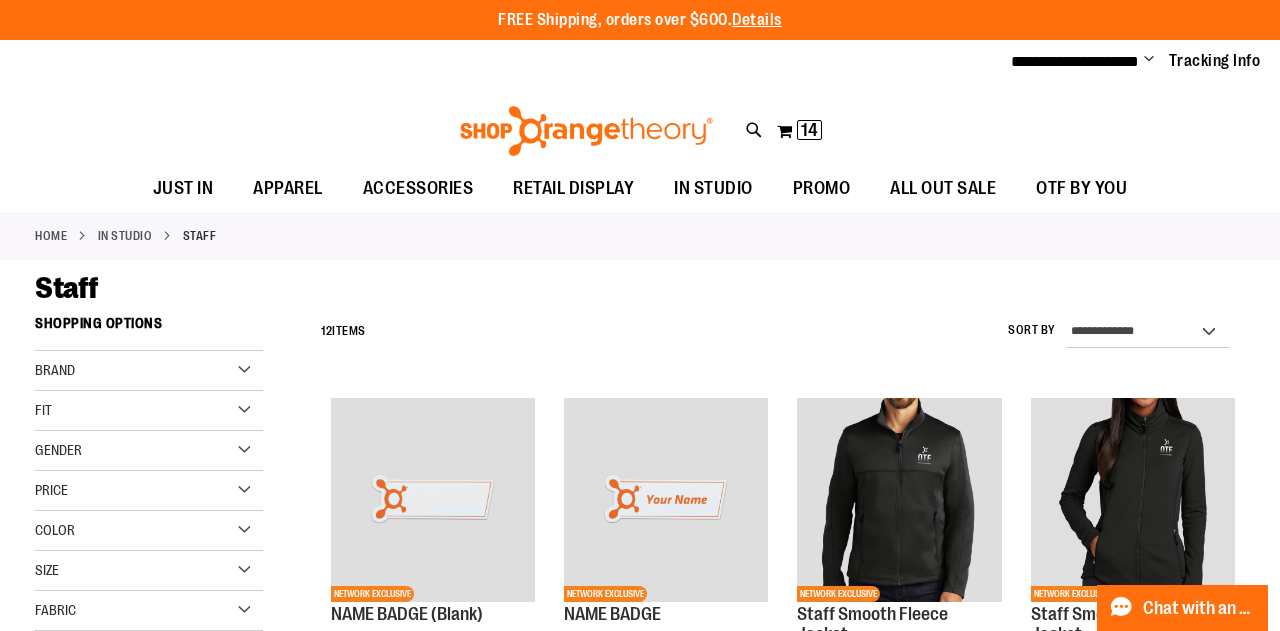 click on "Search" at bounding box center [639, 113] 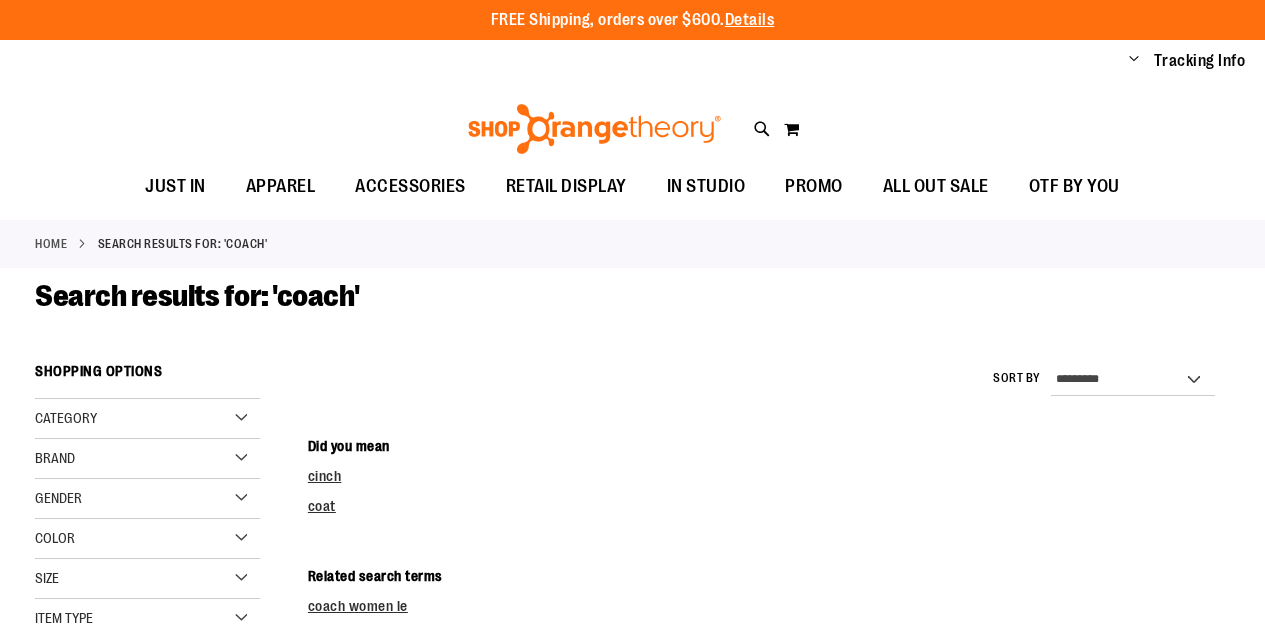 scroll, scrollTop: 0, scrollLeft: 0, axis: both 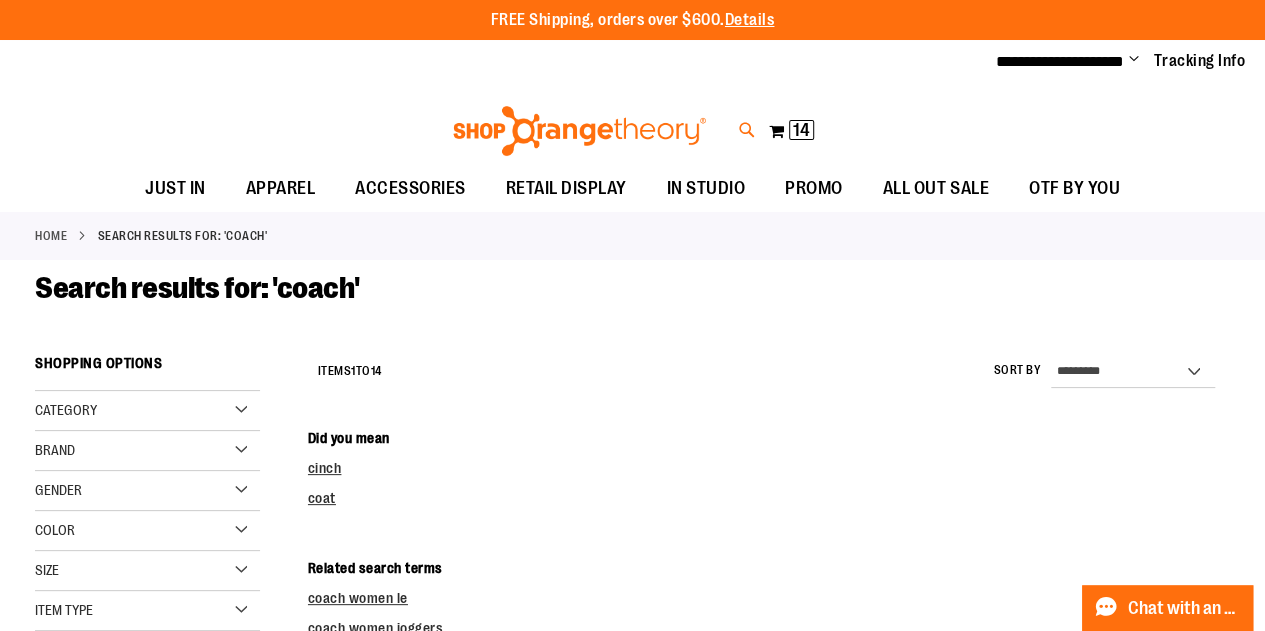 type on "**********" 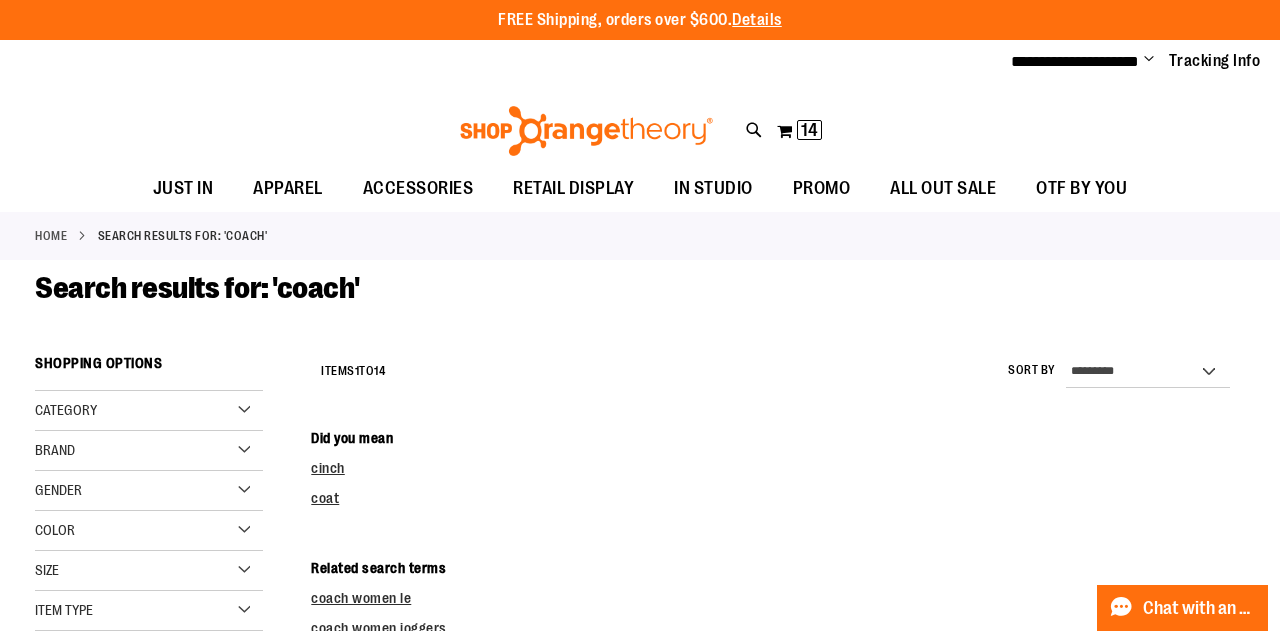 paste on "**********" 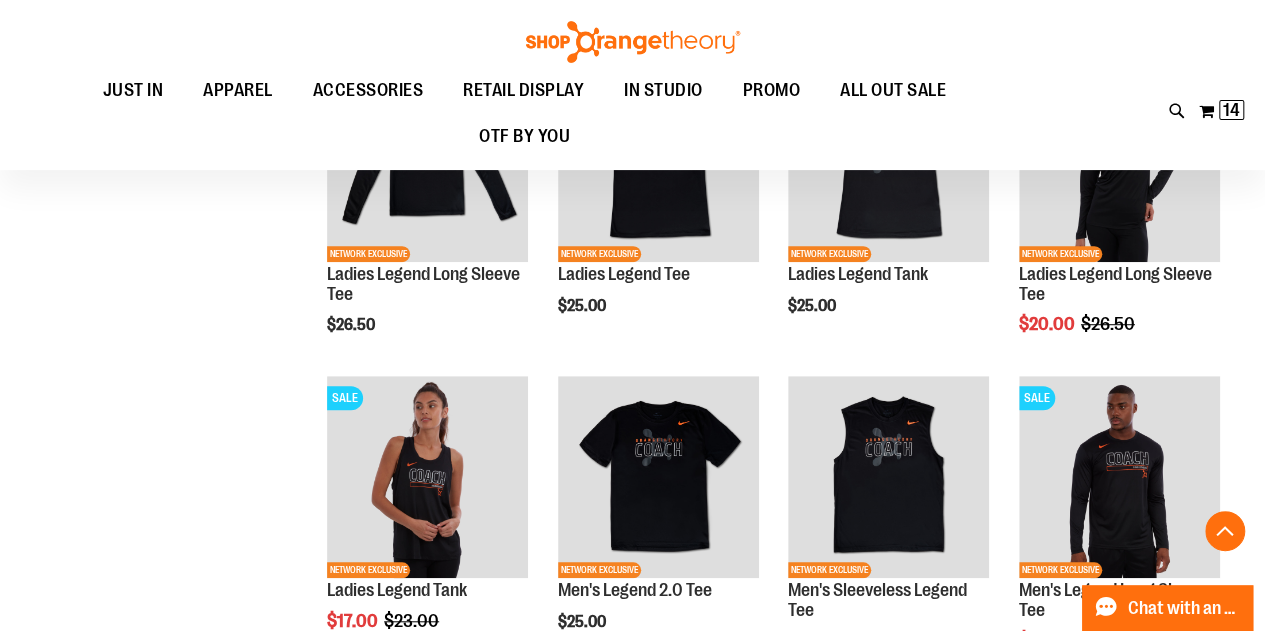scroll, scrollTop: 600, scrollLeft: 0, axis: vertical 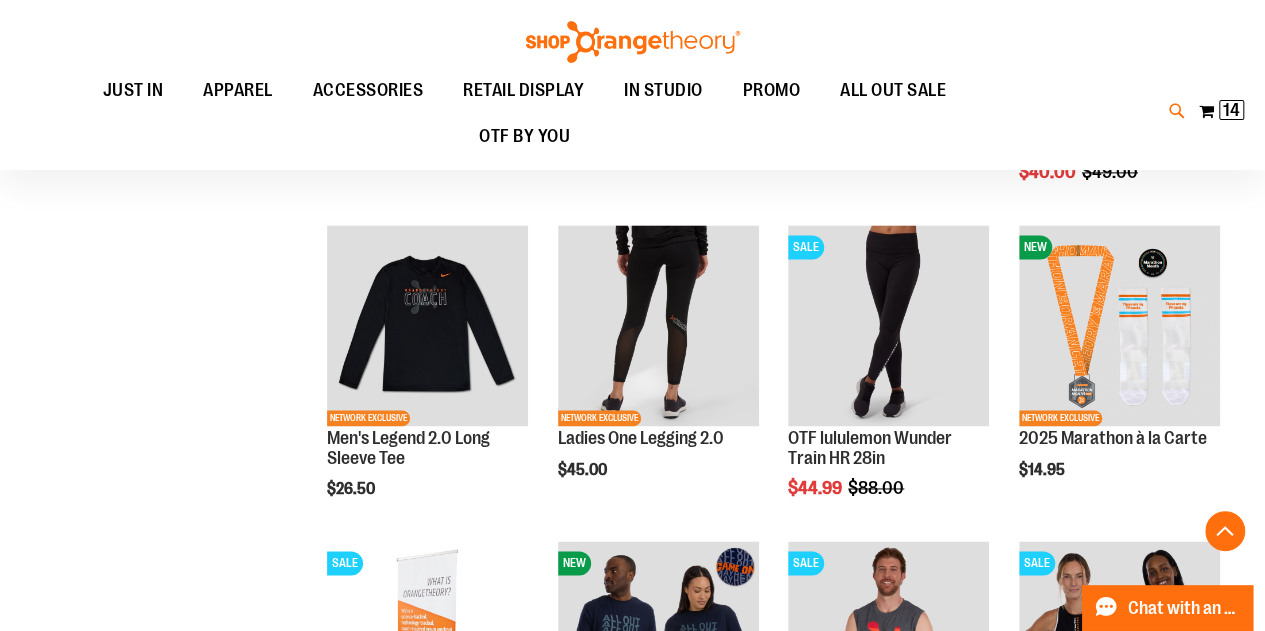 type on "**********" 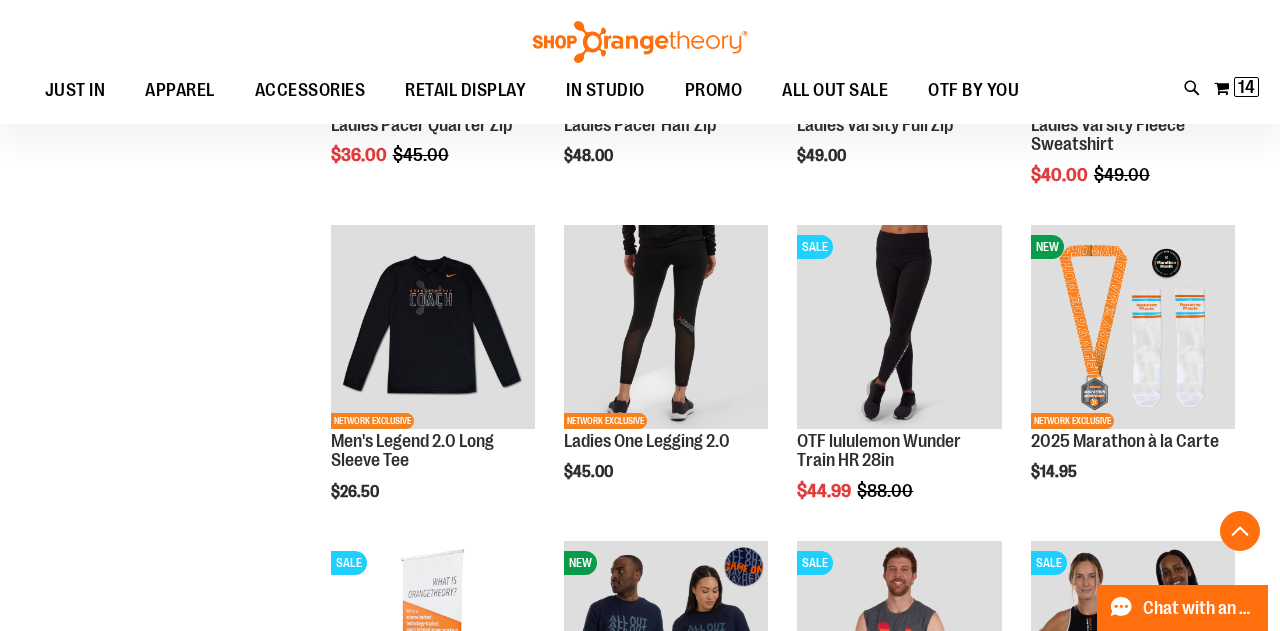 paste on "**********" 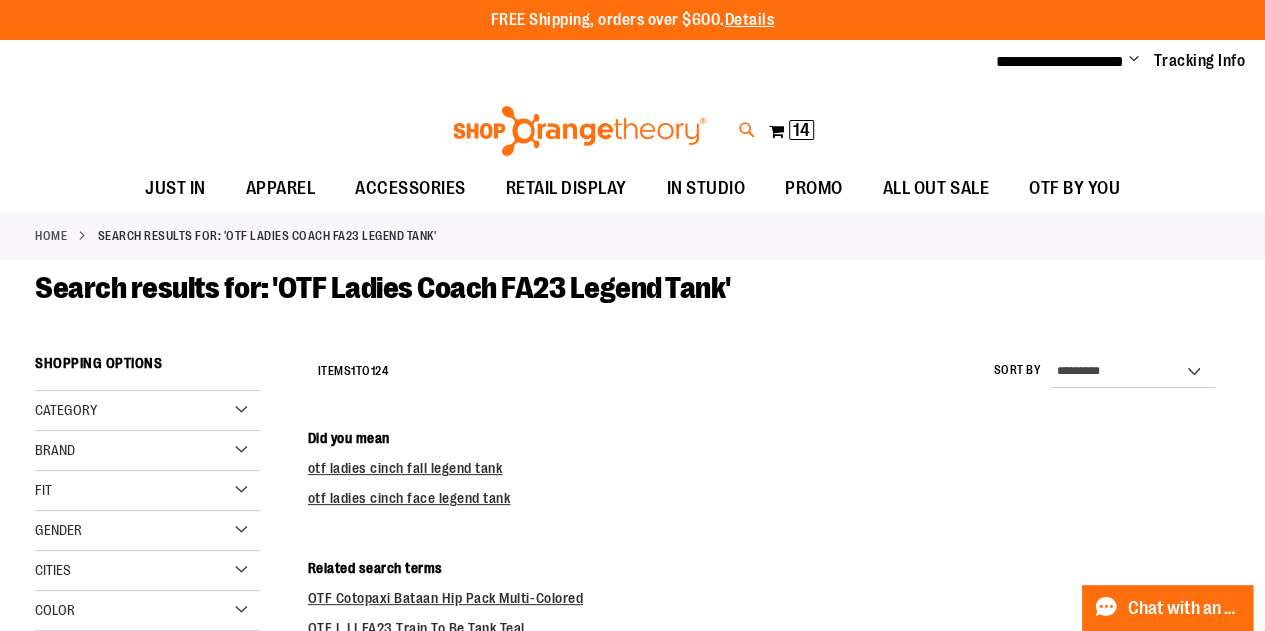 click at bounding box center (747, 130) 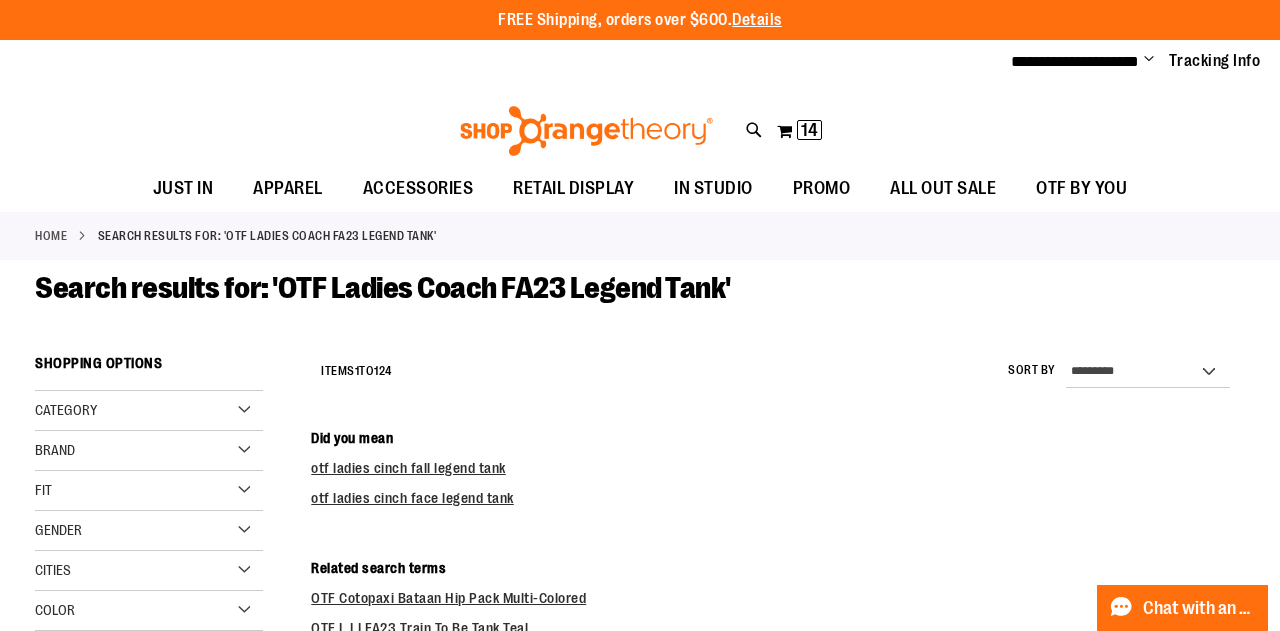 paste on "**********" 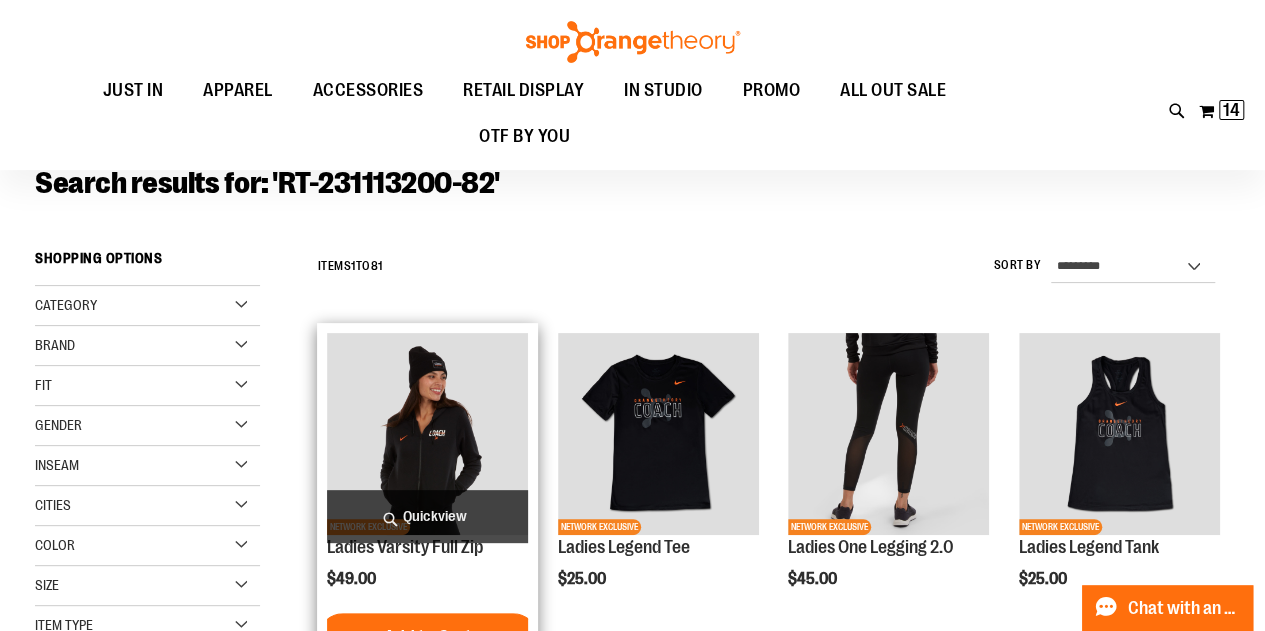 scroll, scrollTop: 200, scrollLeft: 0, axis: vertical 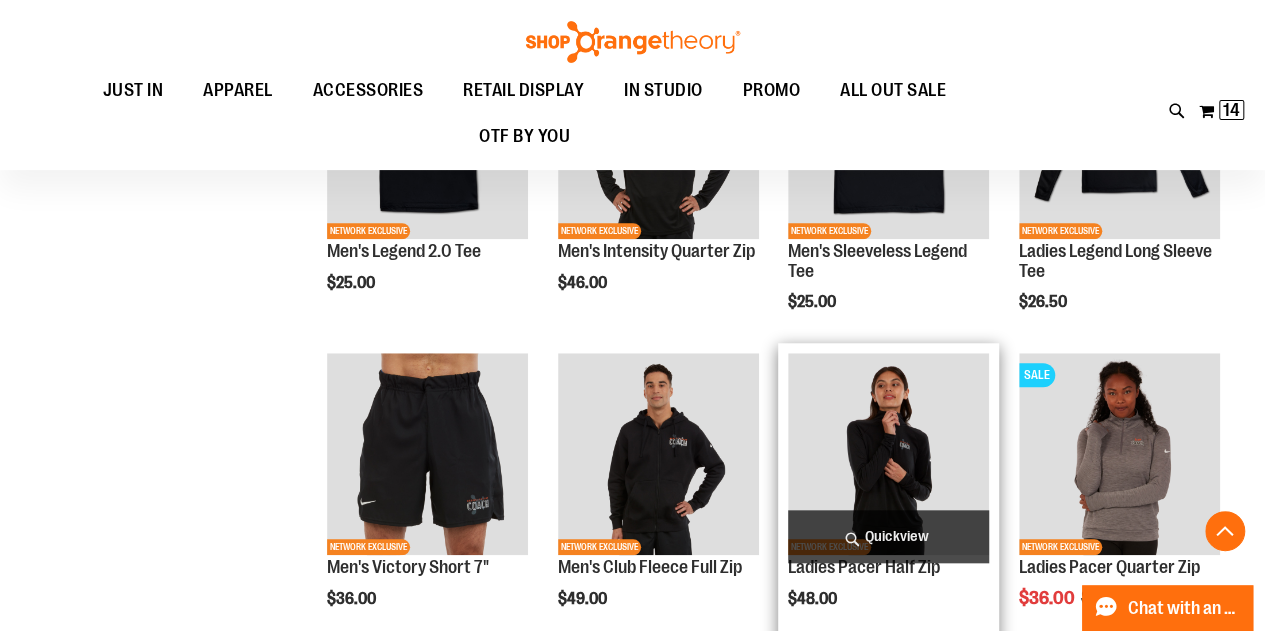 type on "**********" 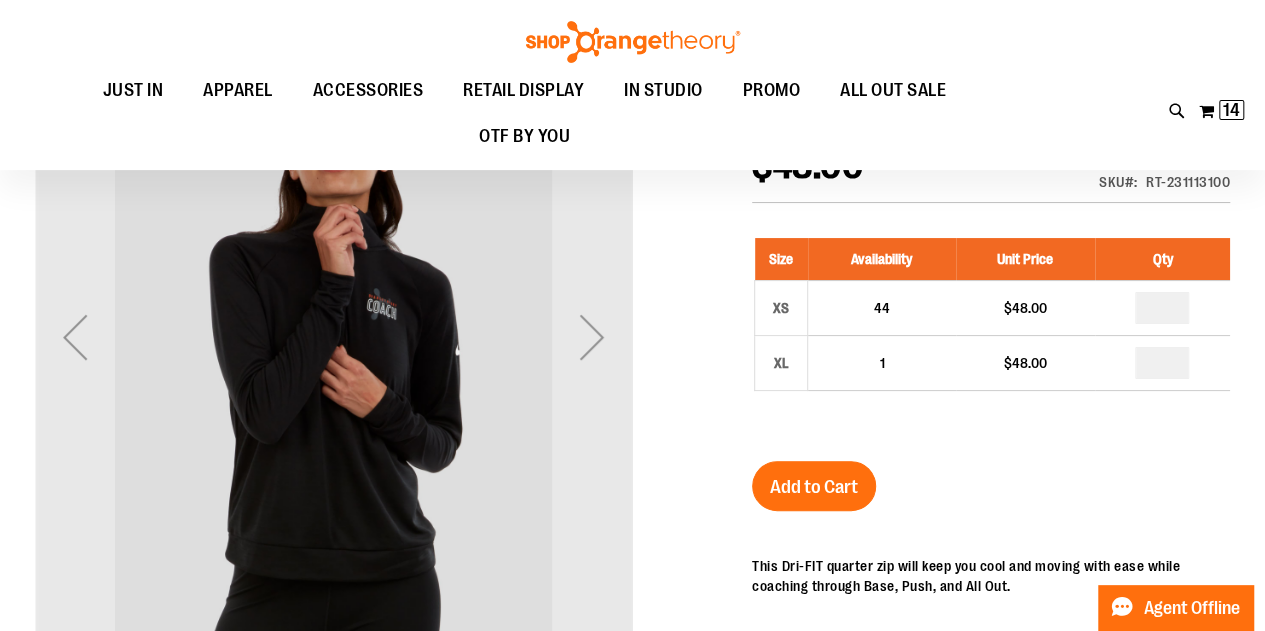 scroll, scrollTop: 36, scrollLeft: 0, axis: vertical 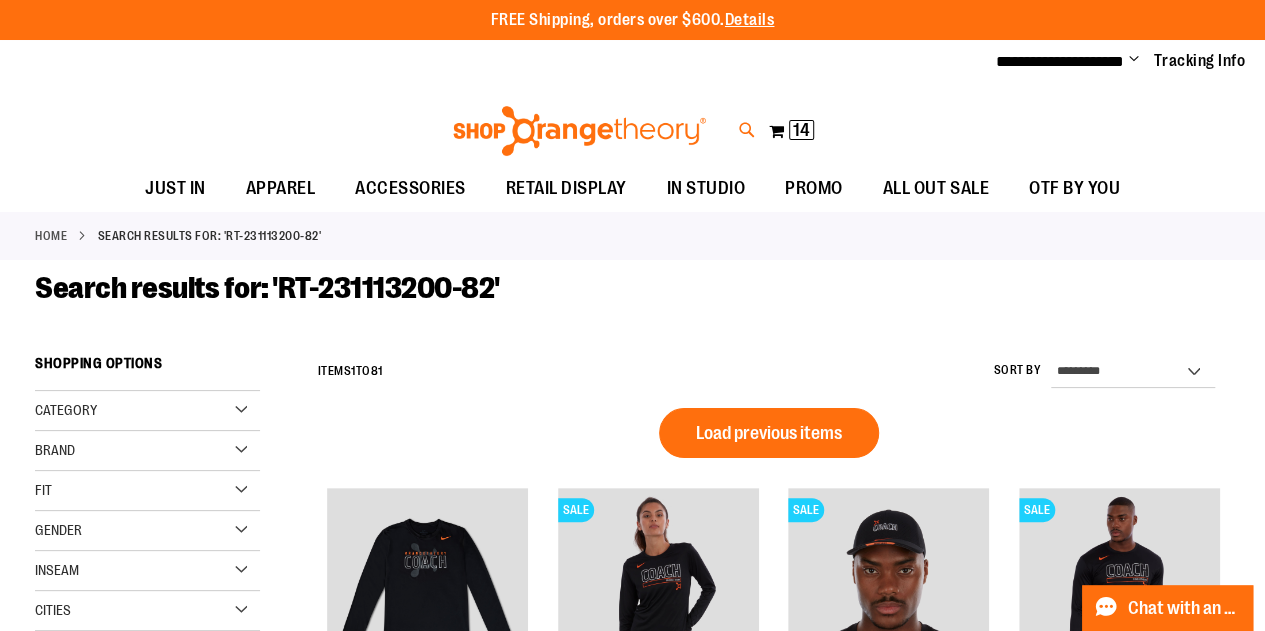 type on "**********" 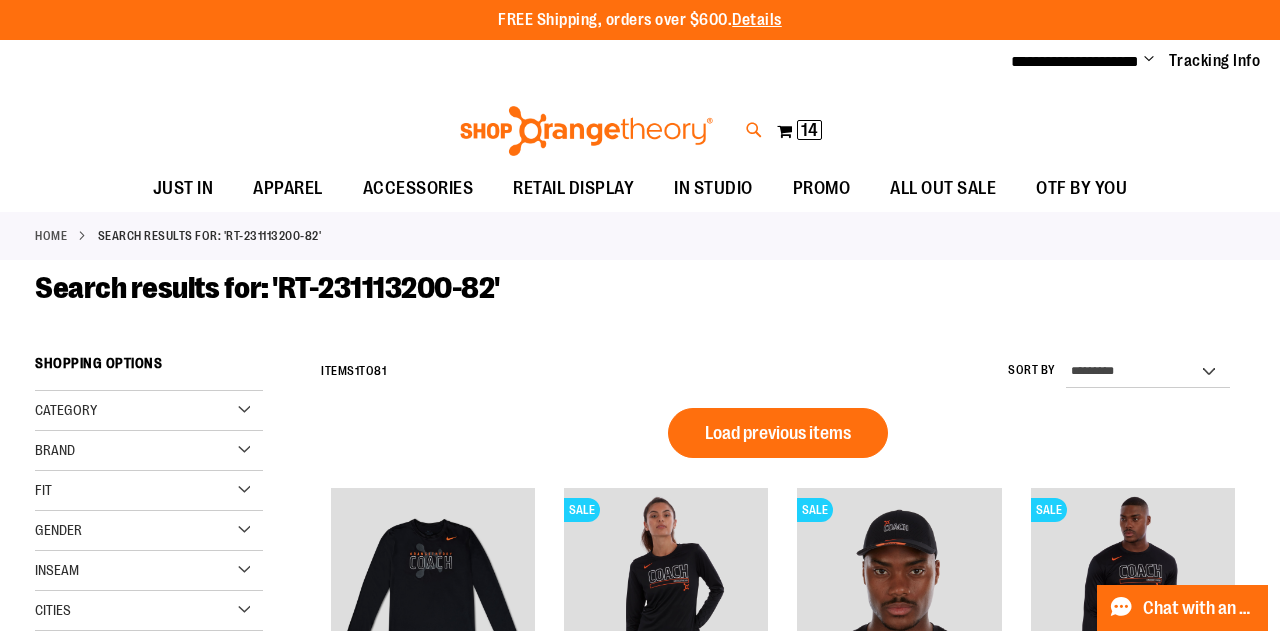 type on "**********" 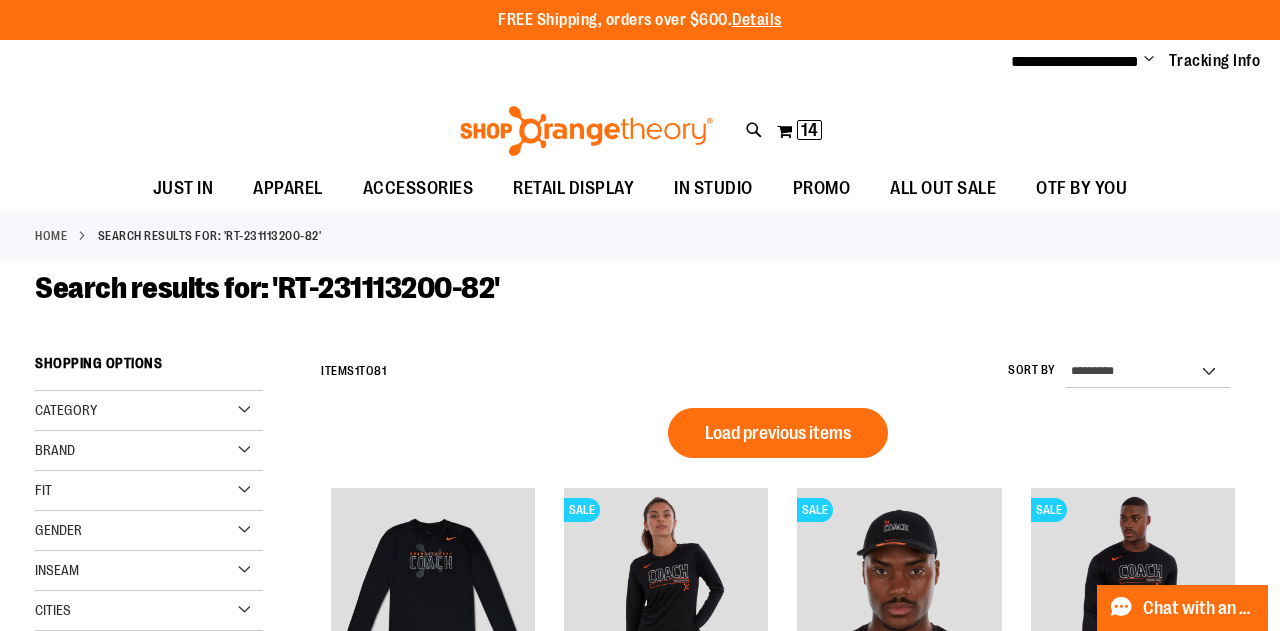 click on "Men's Intensity Quarter Zip
$46.00
Dri-FIT fabric
Moisture wicking
Lightweight with a..." at bounding box center (428, 251) 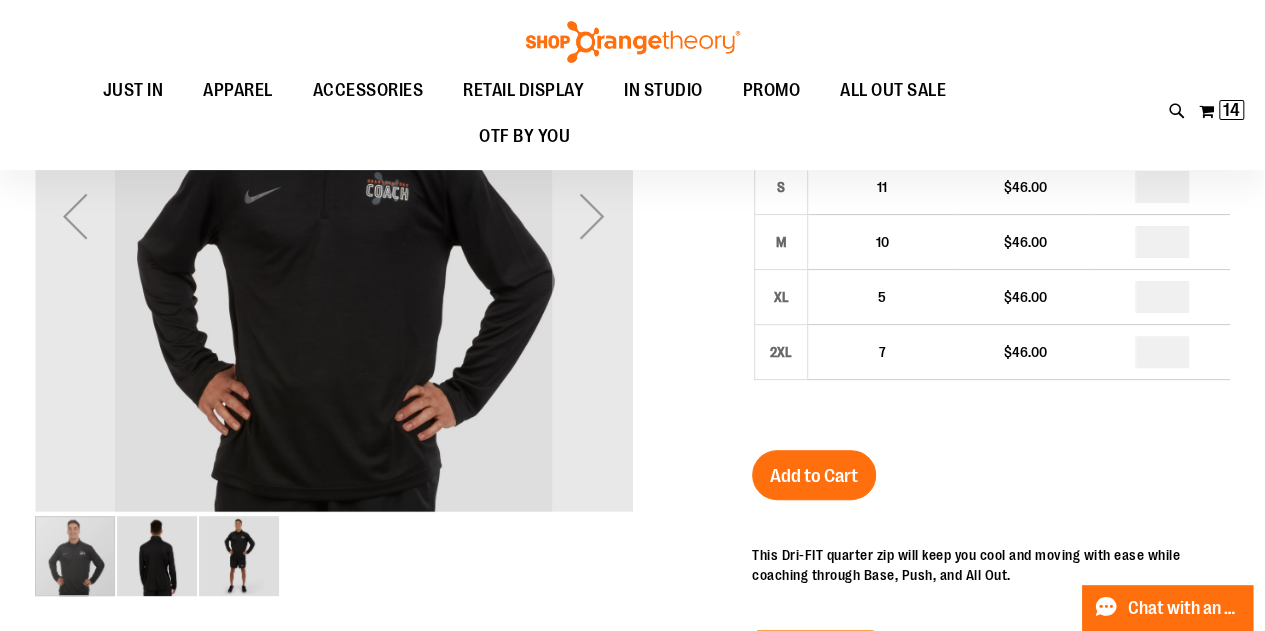scroll, scrollTop: 180, scrollLeft: 0, axis: vertical 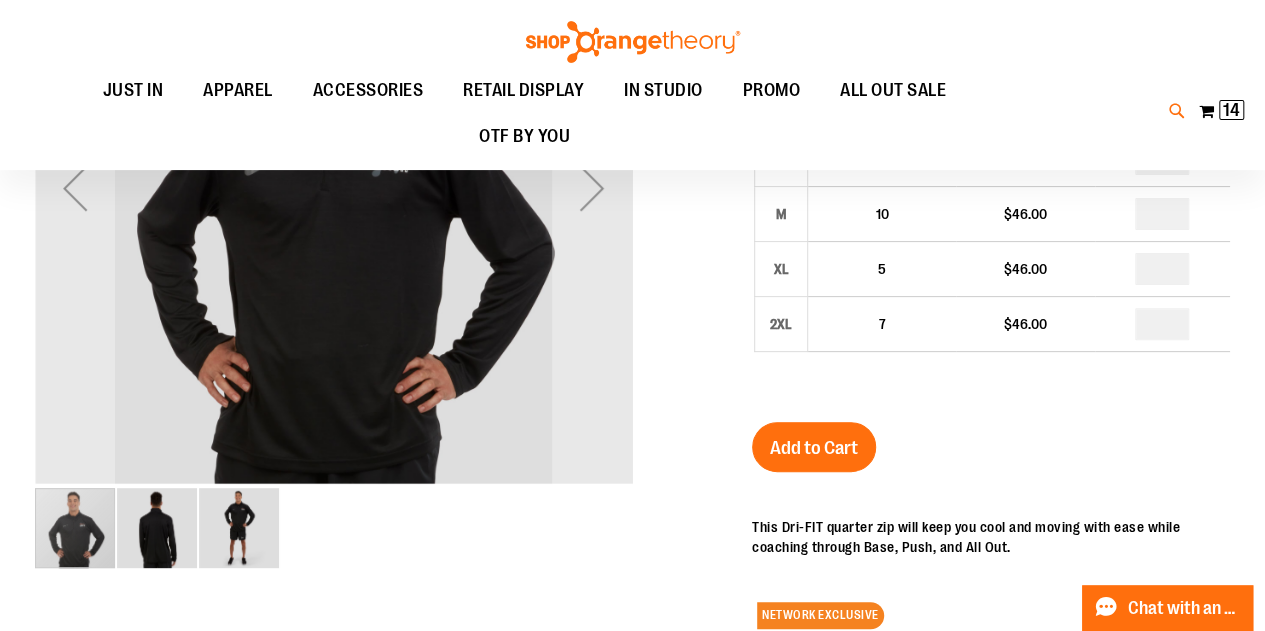 type on "**********" 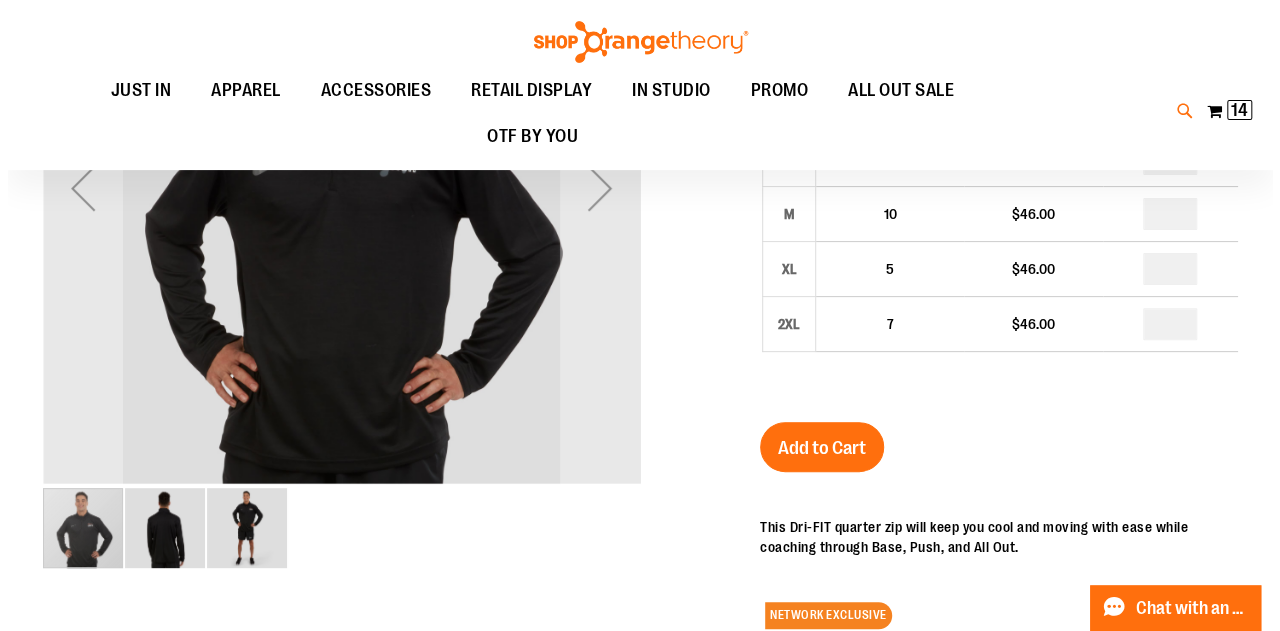 scroll, scrollTop: 180, scrollLeft: 0, axis: vertical 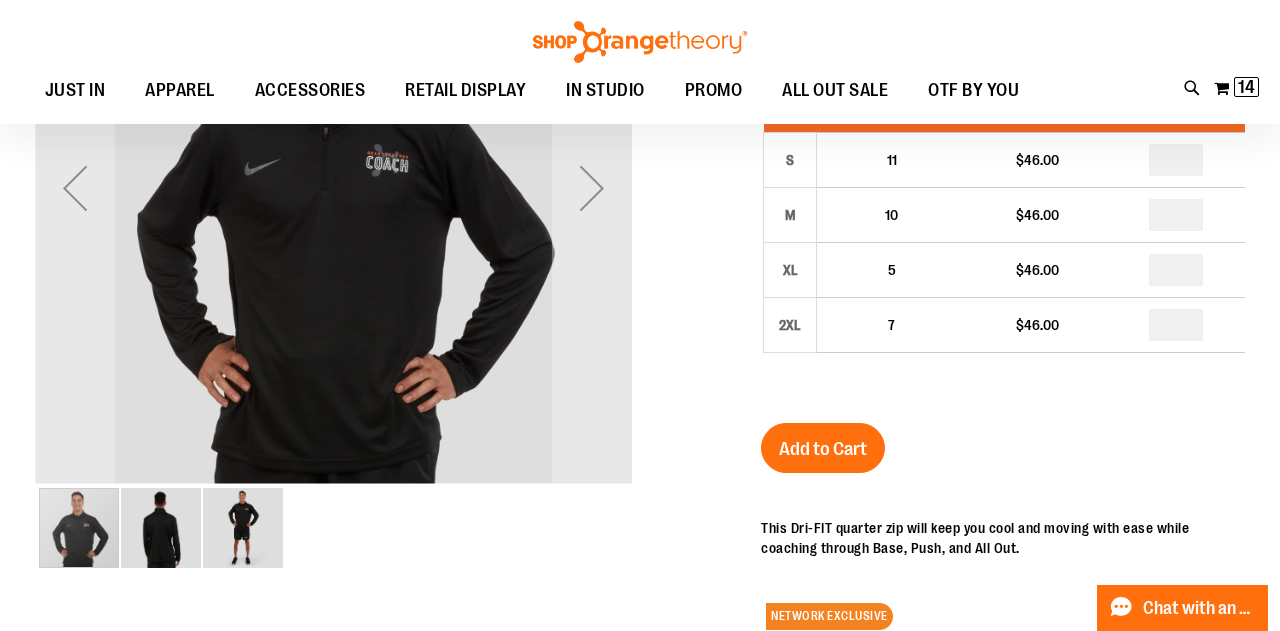 click on "**********" at bounding box center [639, 113] 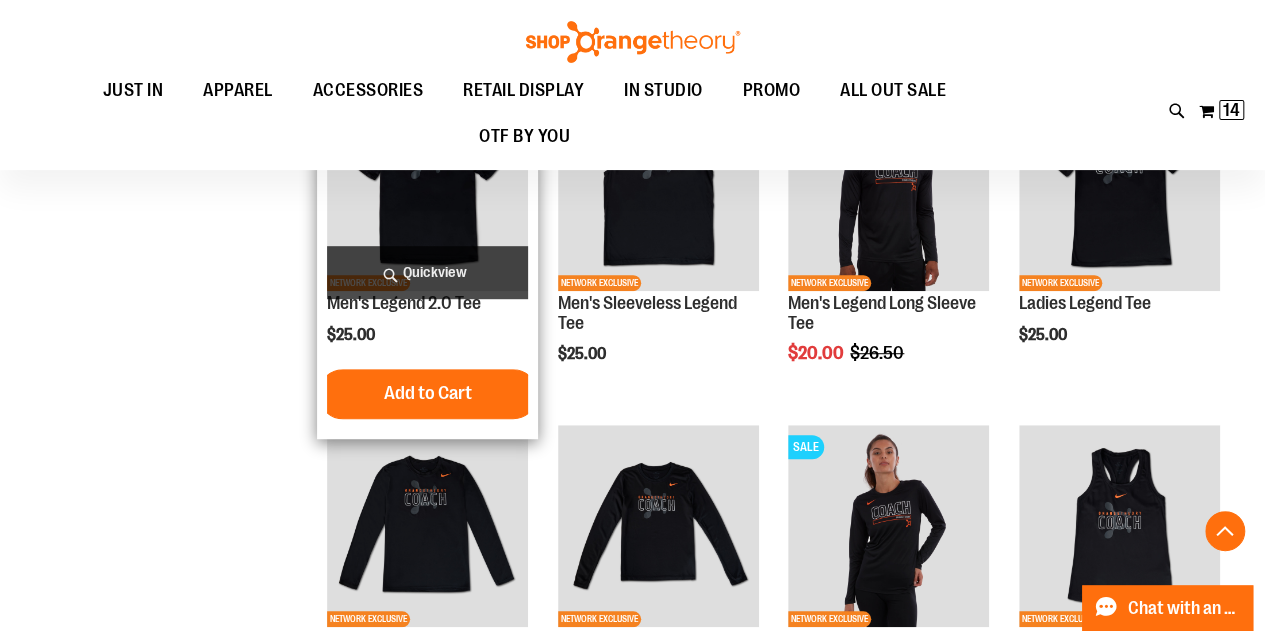 scroll, scrollTop: 400, scrollLeft: 0, axis: vertical 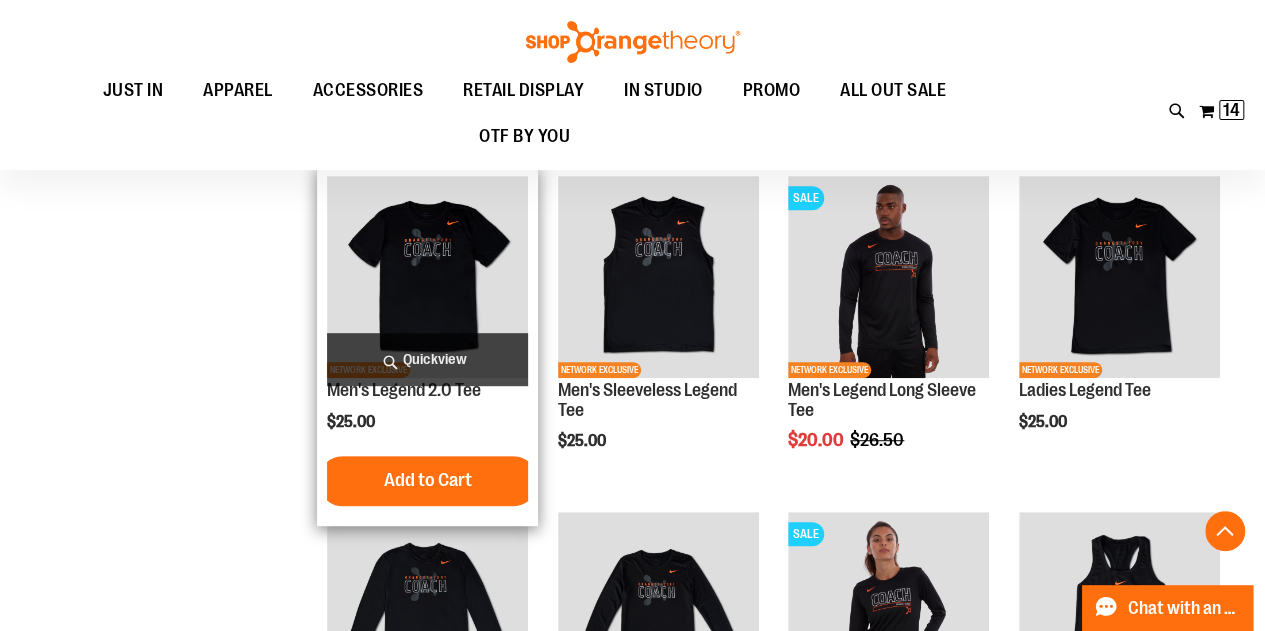 type on "**********" 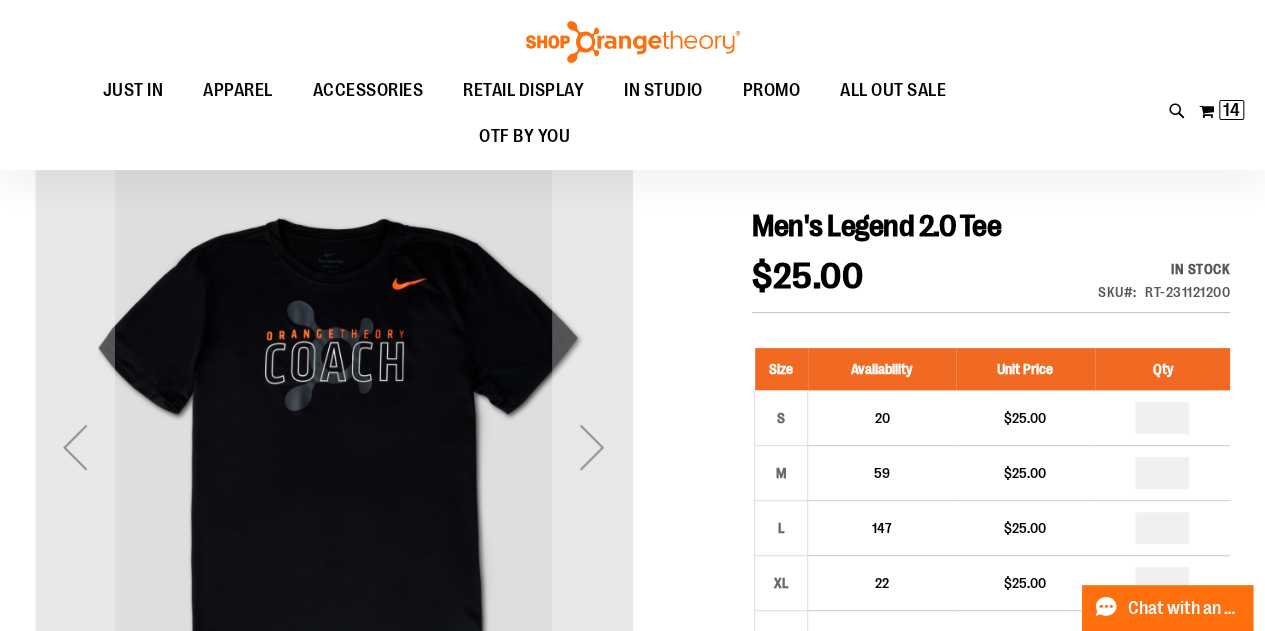 scroll, scrollTop: 199, scrollLeft: 0, axis: vertical 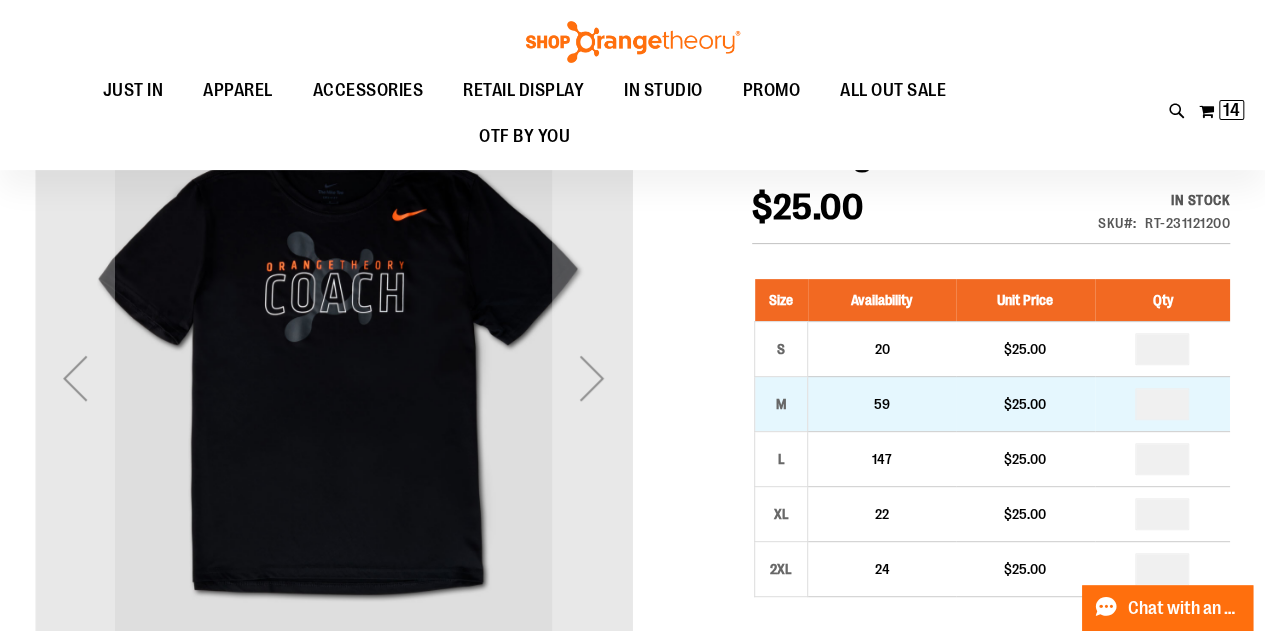 type on "**********" 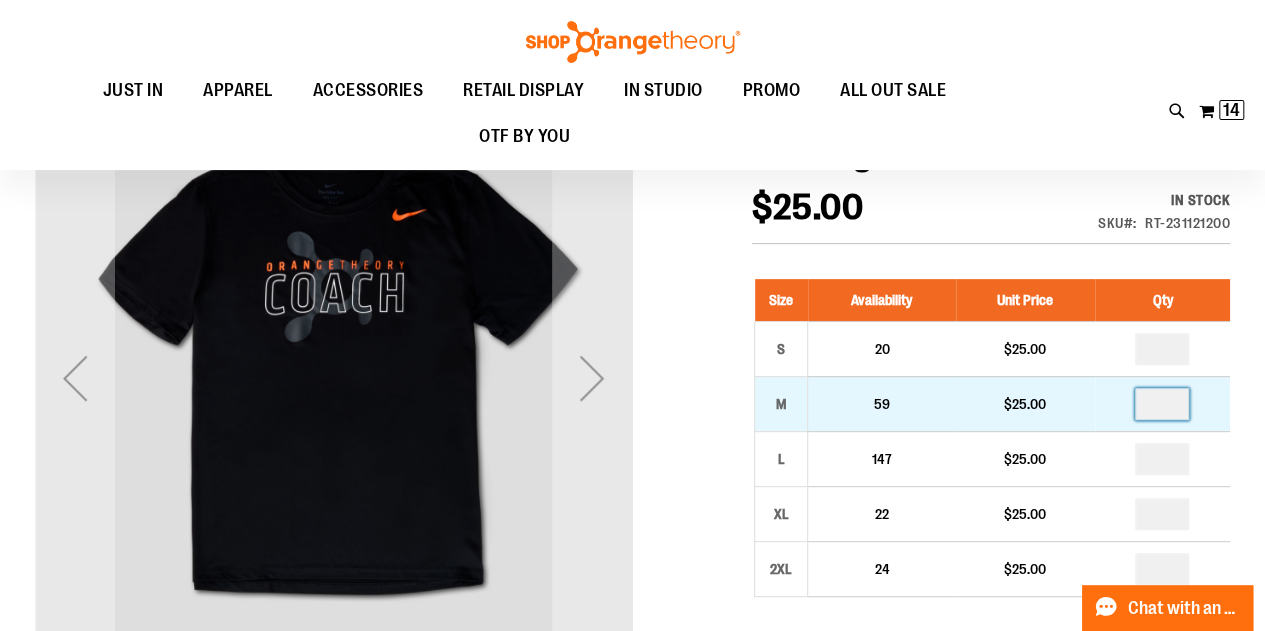 drag, startPoint x: 1177, startPoint y: 408, endPoint x: 1118, endPoint y: 404, distance: 59.135437 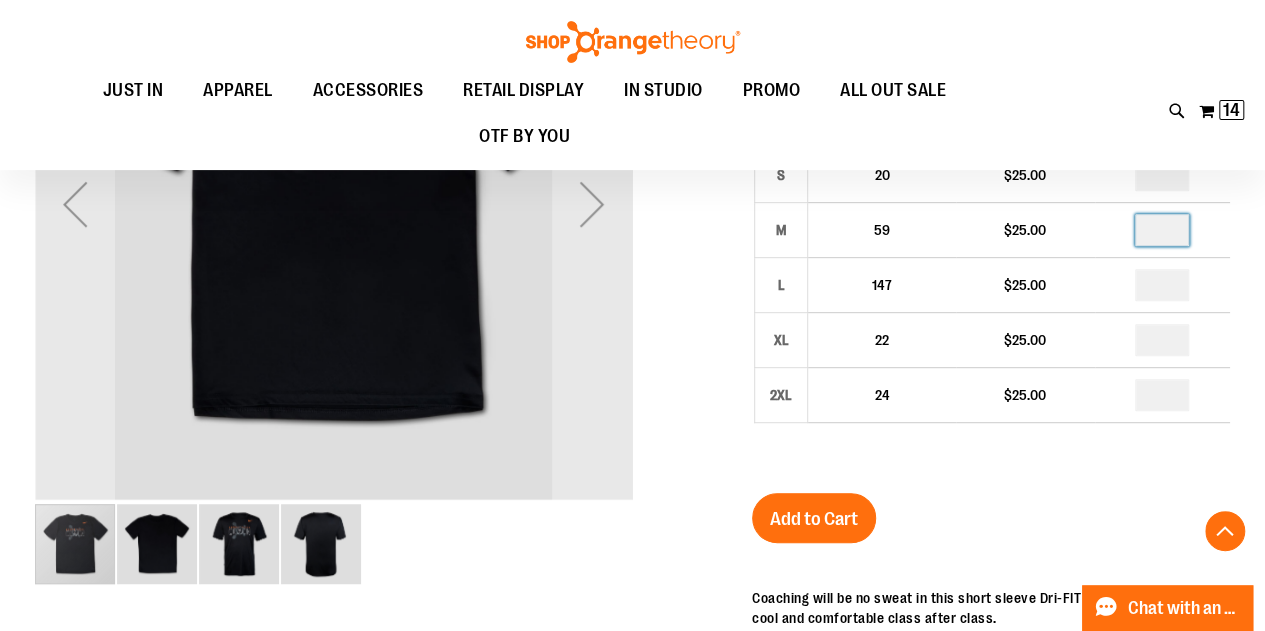 scroll, scrollTop: 499, scrollLeft: 0, axis: vertical 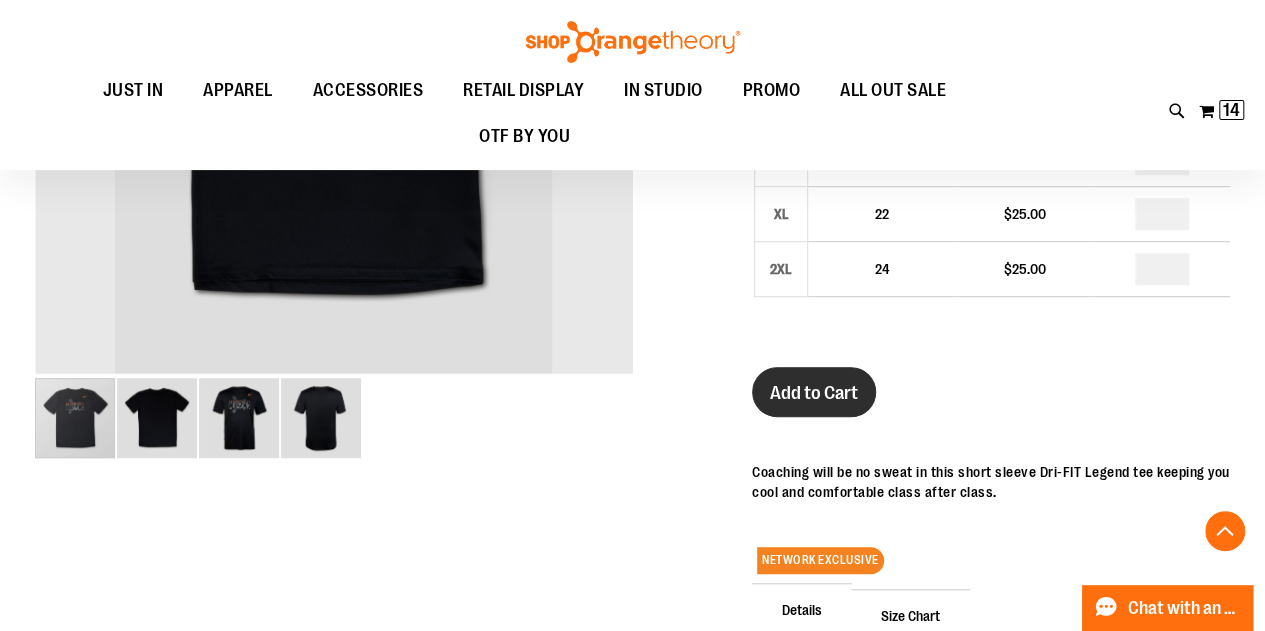 click on "Add to Cart" at bounding box center (814, 393) 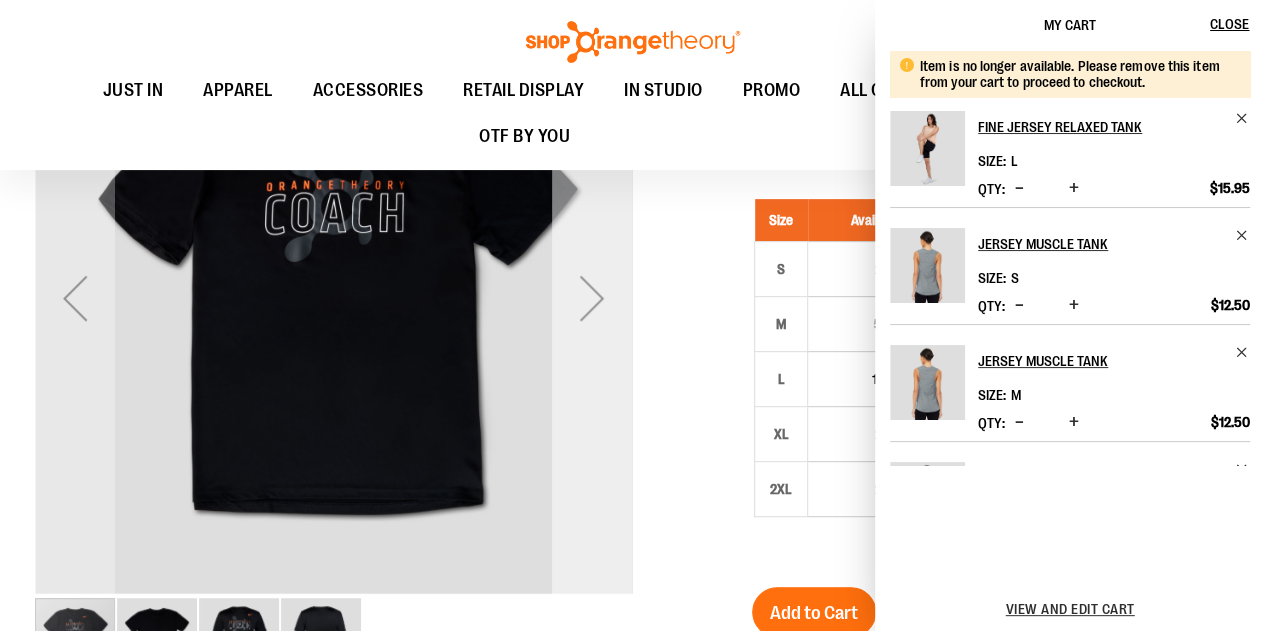 scroll, scrollTop: 276, scrollLeft: 0, axis: vertical 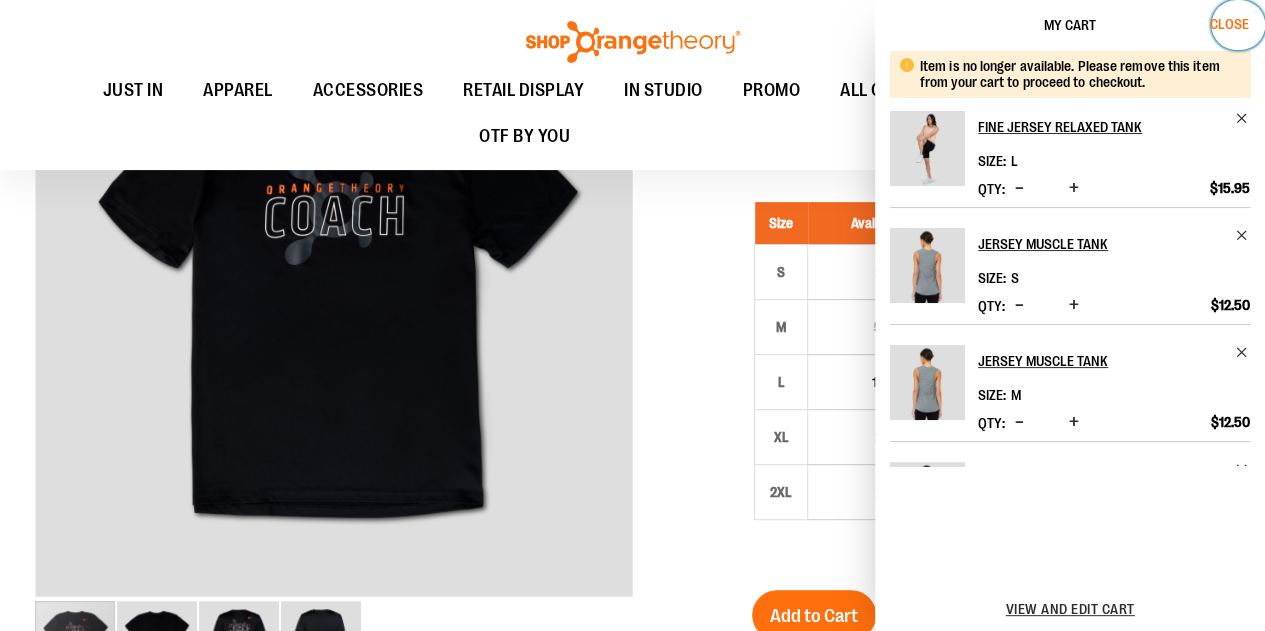 click on "Close" at bounding box center [1229, 24] 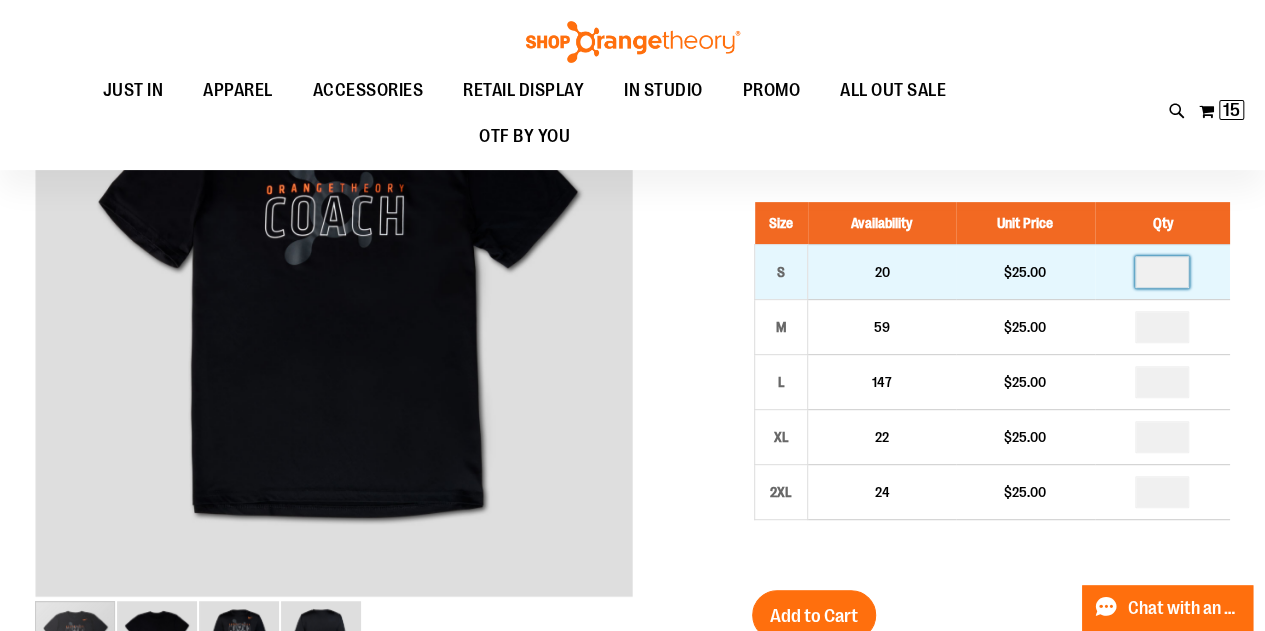 drag, startPoint x: 1175, startPoint y: 273, endPoint x: 1115, endPoint y: 275, distance: 60.033325 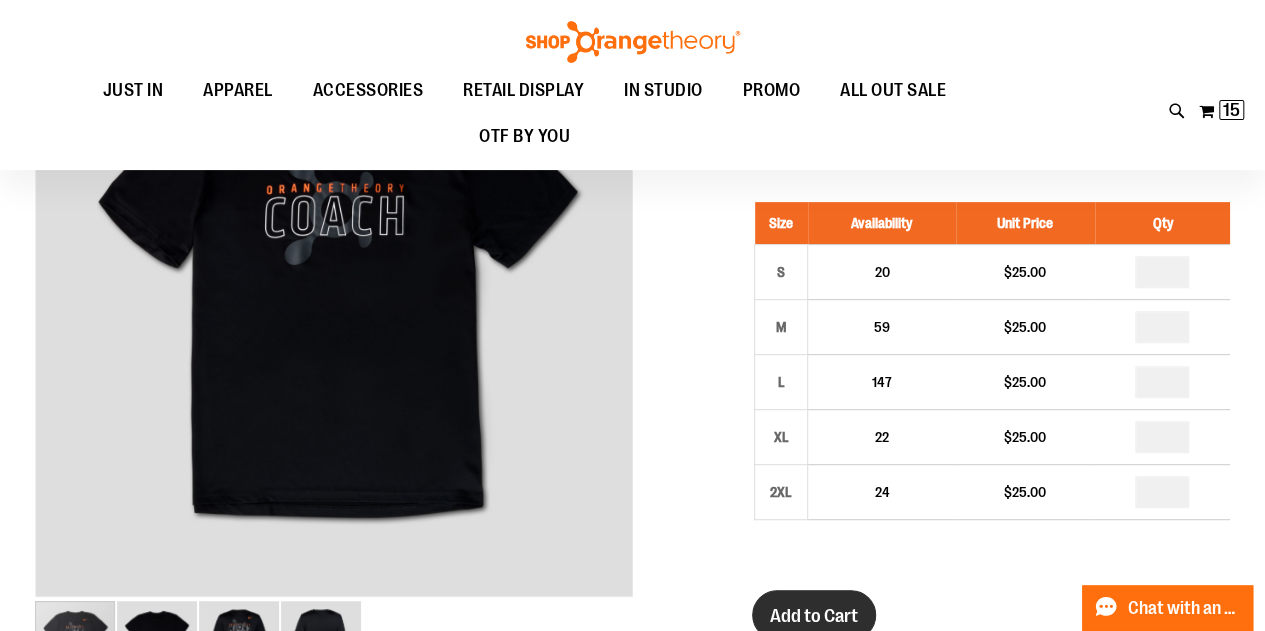click on "Add to Cart" at bounding box center [814, 615] 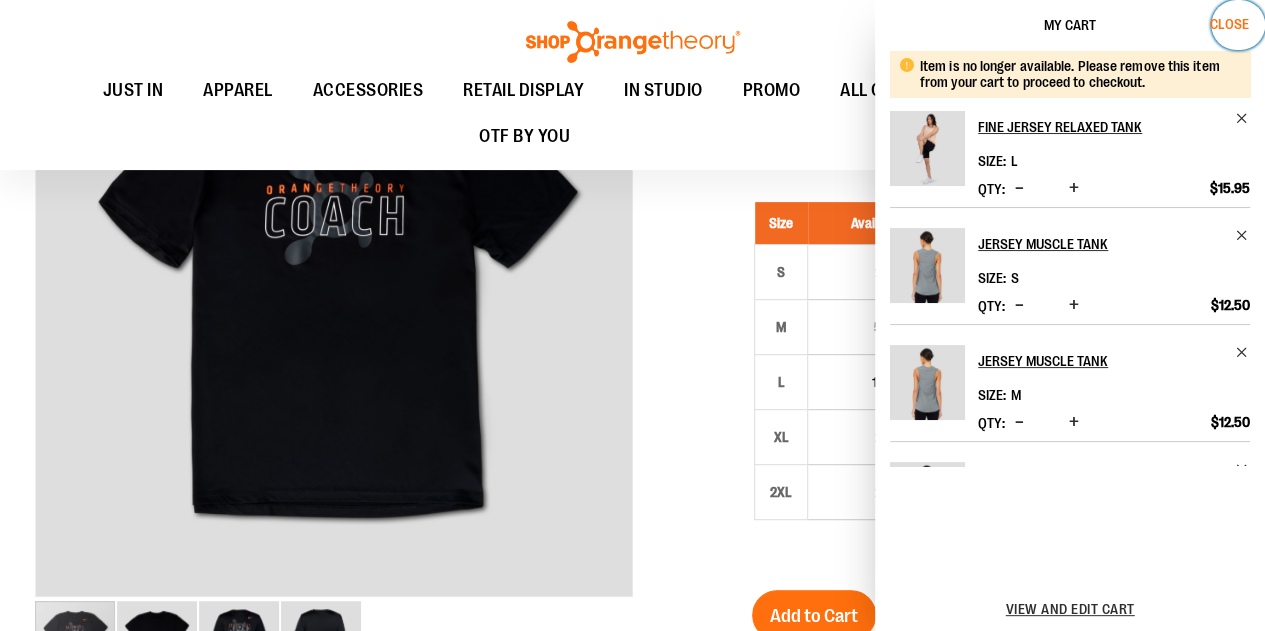 click on "Close" at bounding box center (1229, 24) 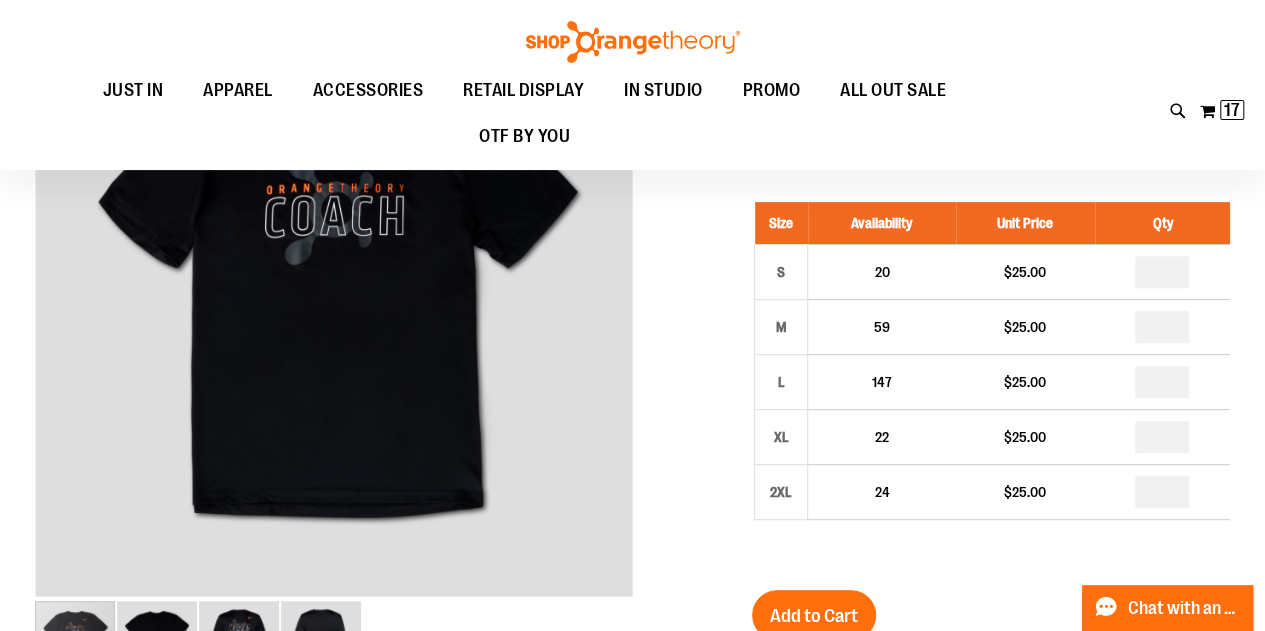click on "Toggle Nav
Search
Popular Suggestions
Advanced Search" at bounding box center (632, 85) 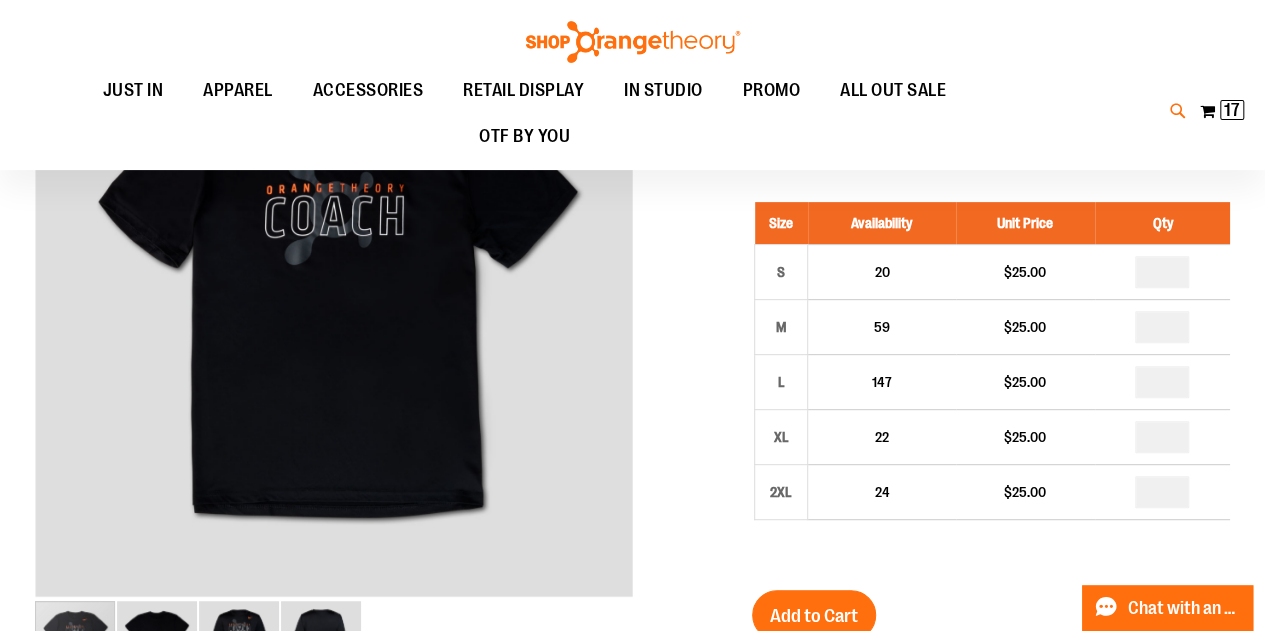 click at bounding box center [1178, 111] 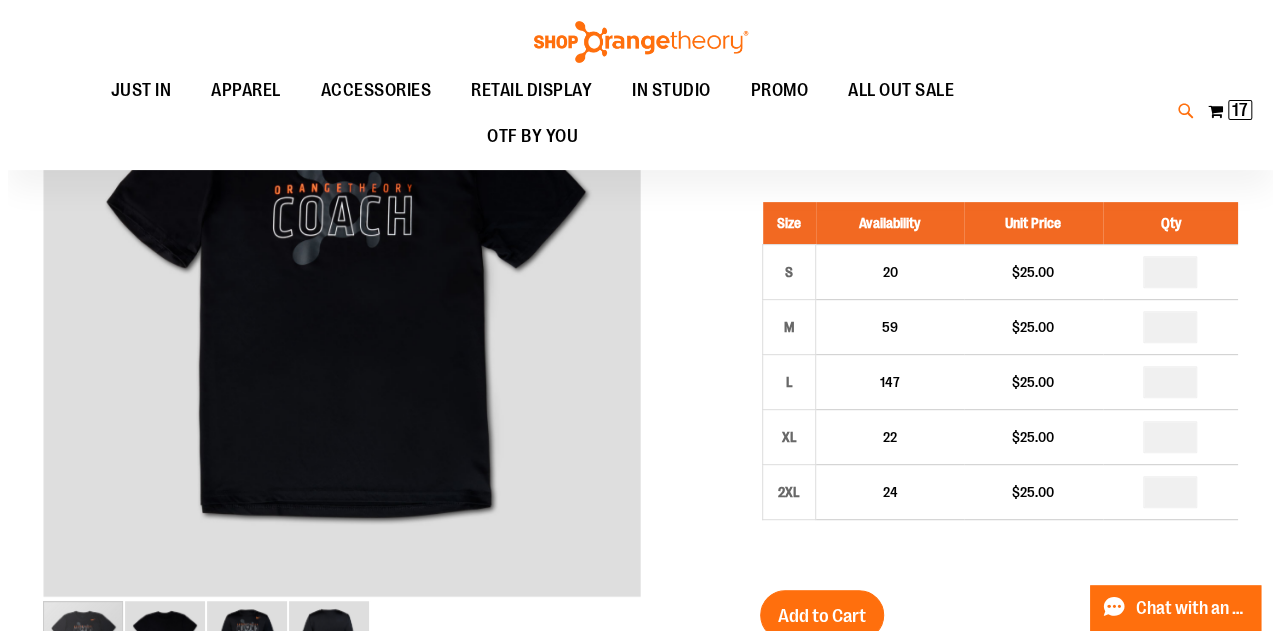 scroll, scrollTop: 277, scrollLeft: 0, axis: vertical 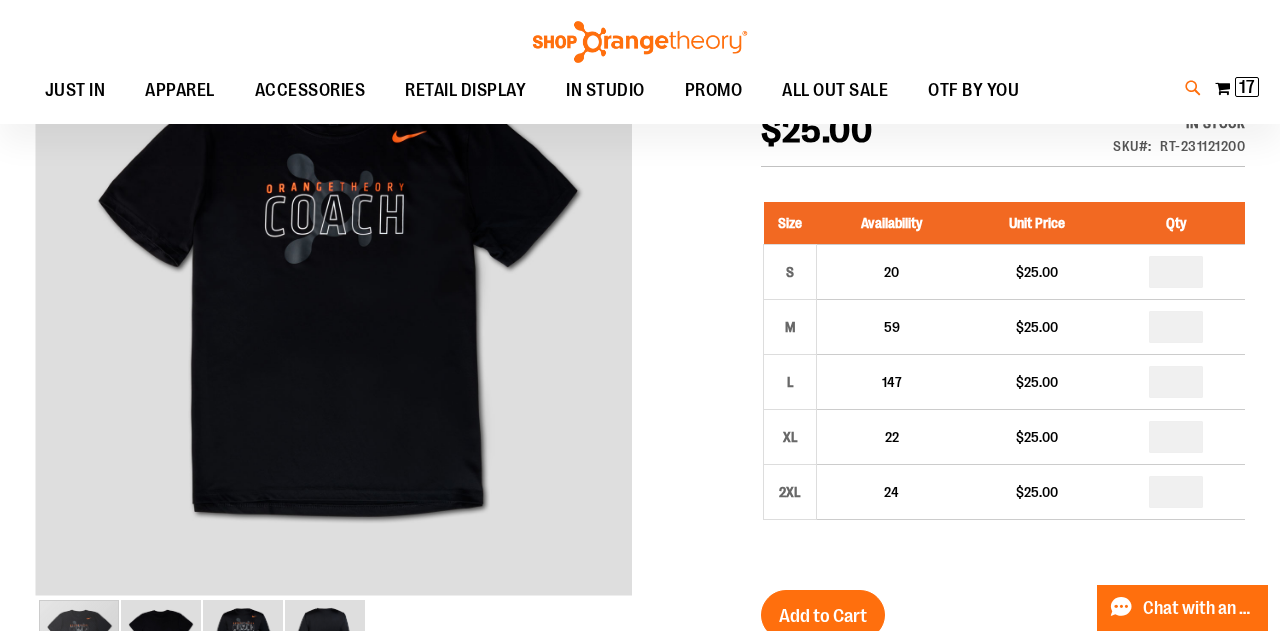 type on "*" 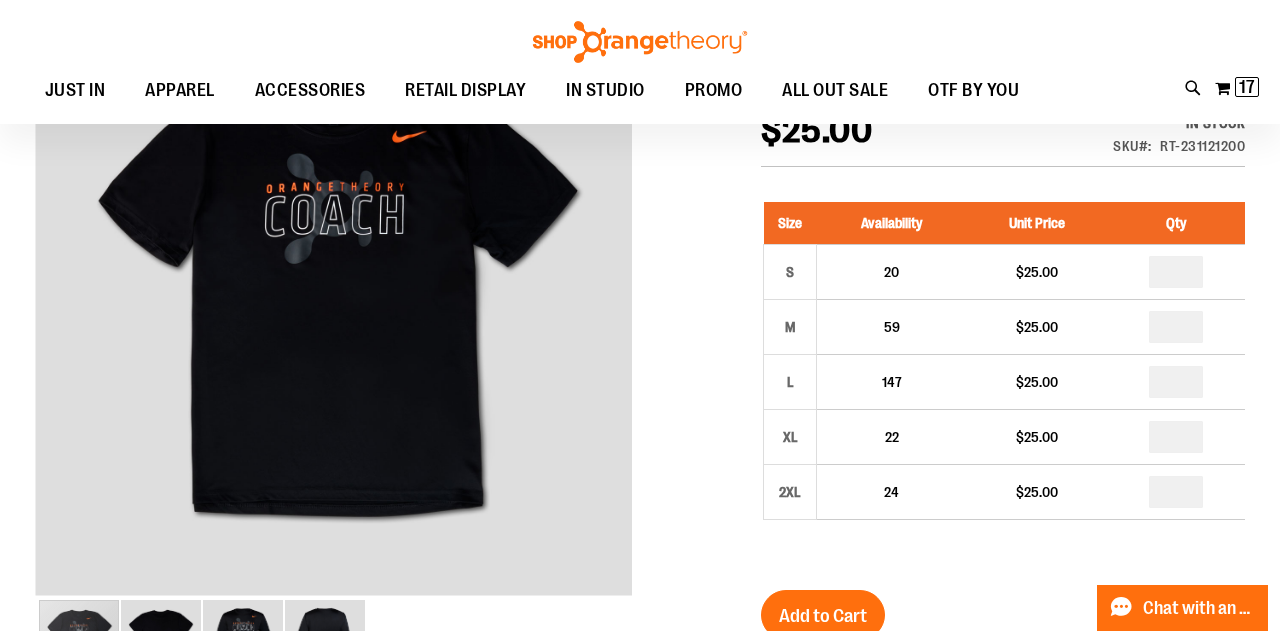 type on "*********" 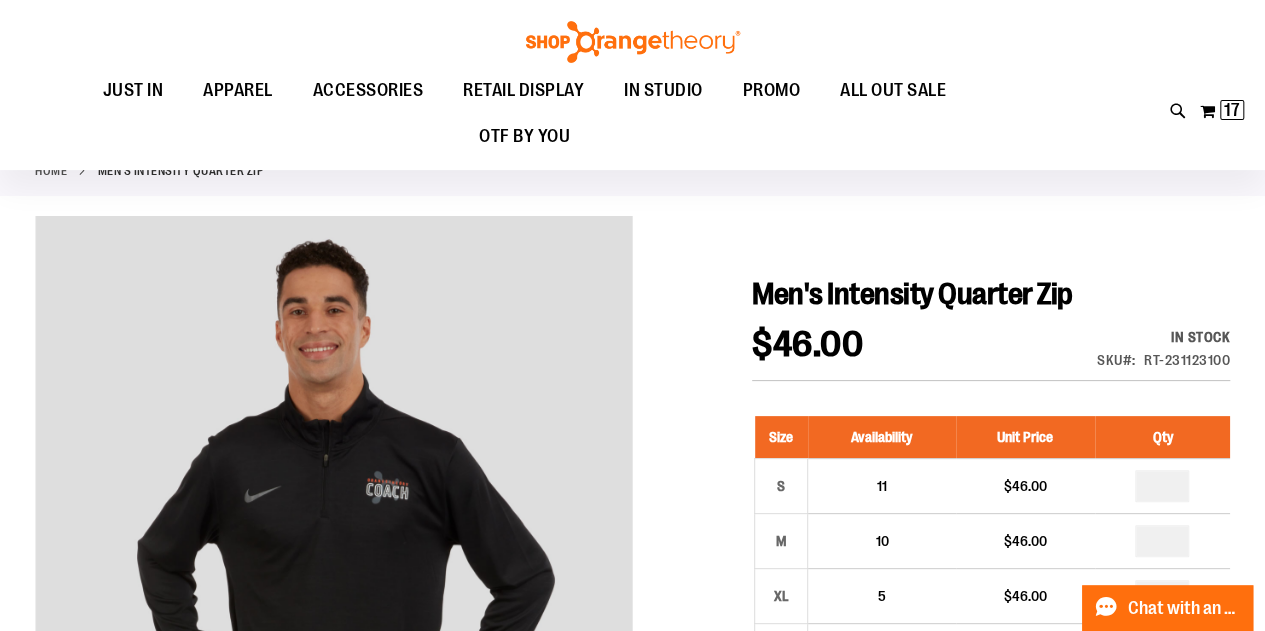 scroll, scrollTop: 0, scrollLeft: 0, axis: both 